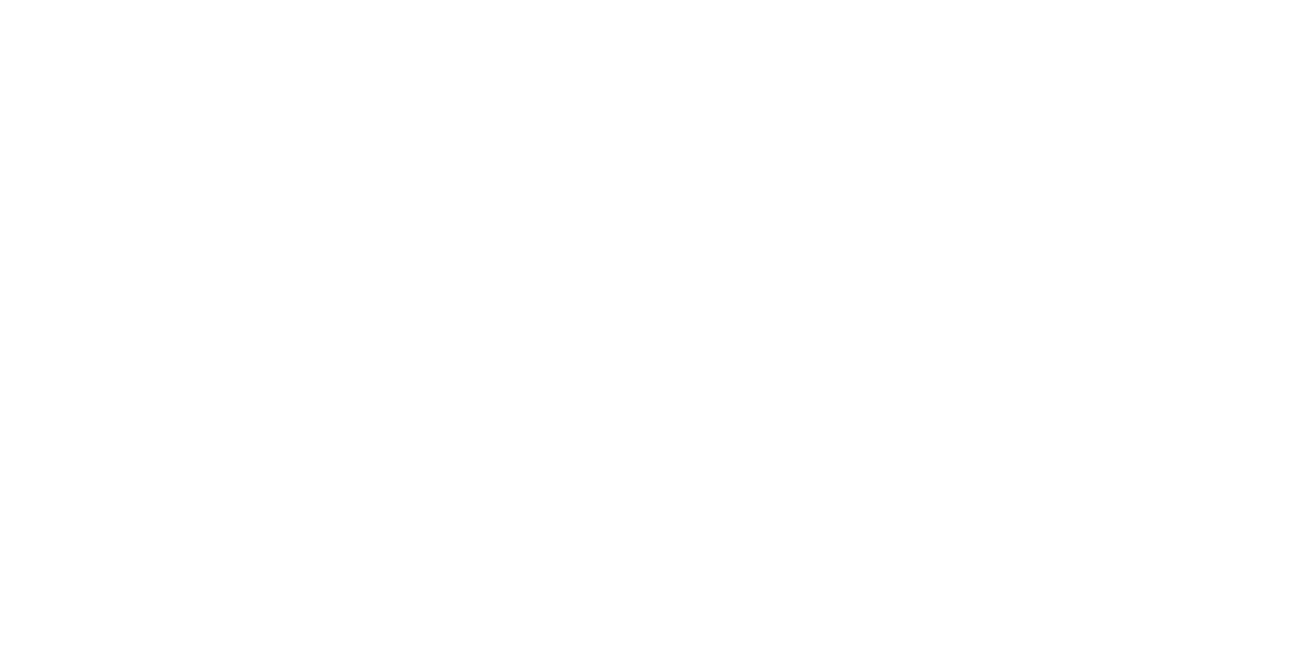 scroll, scrollTop: 0, scrollLeft: 0, axis: both 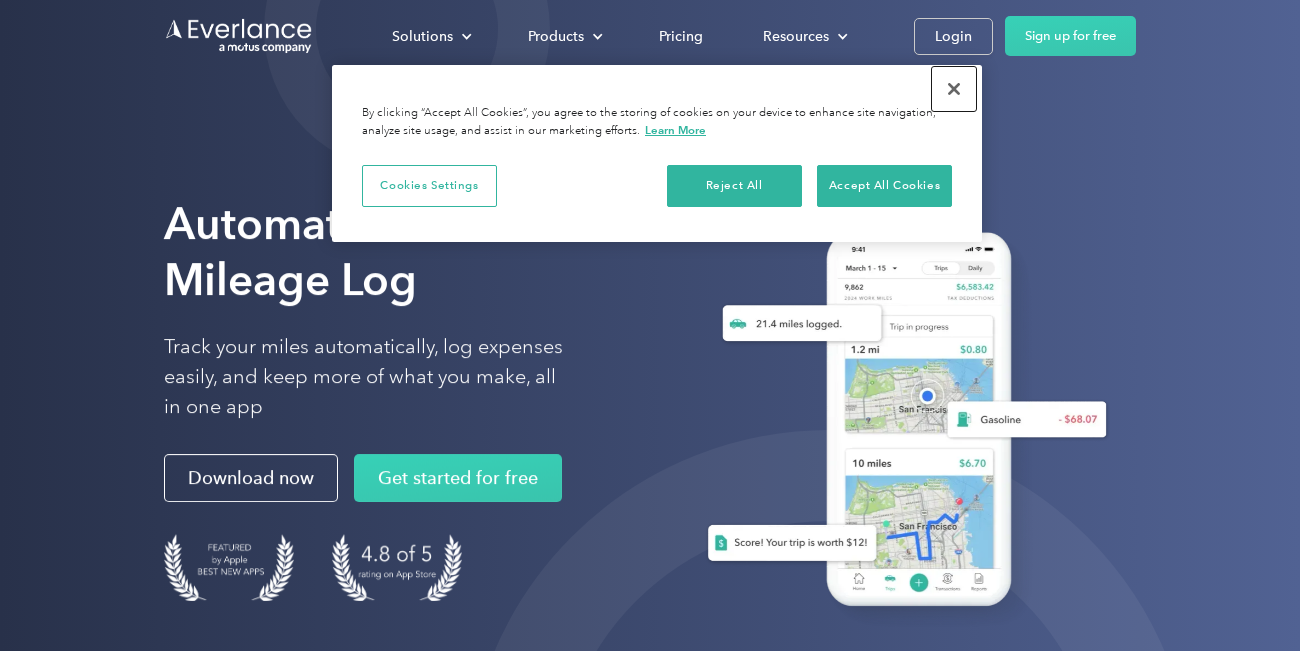 click at bounding box center [954, 89] 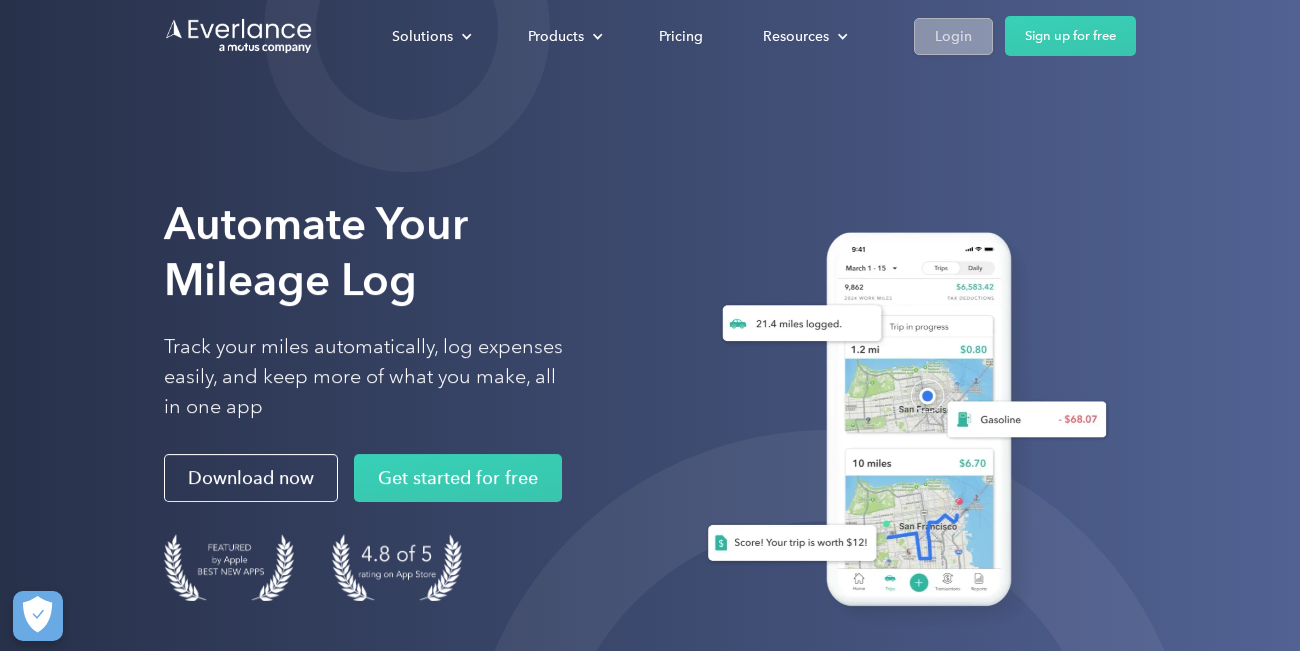 click on "Login" at bounding box center (953, 36) 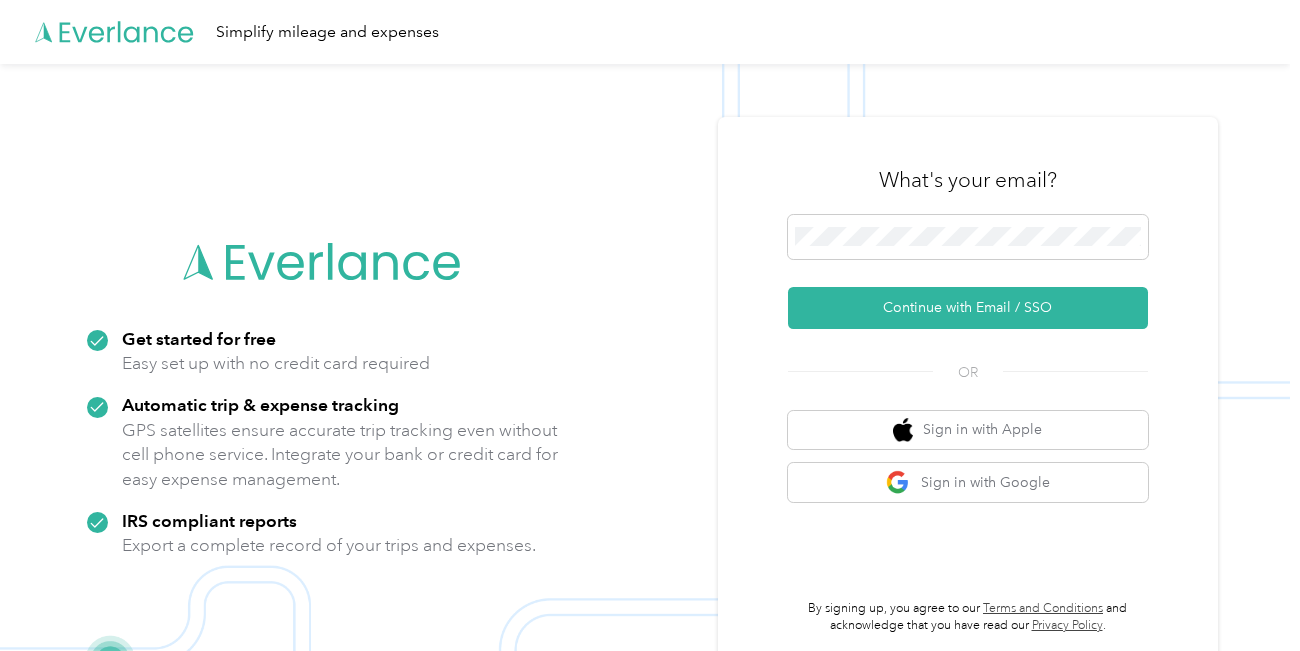 scroll, scrollTop: 0, scrollLeft: 0, axis: both 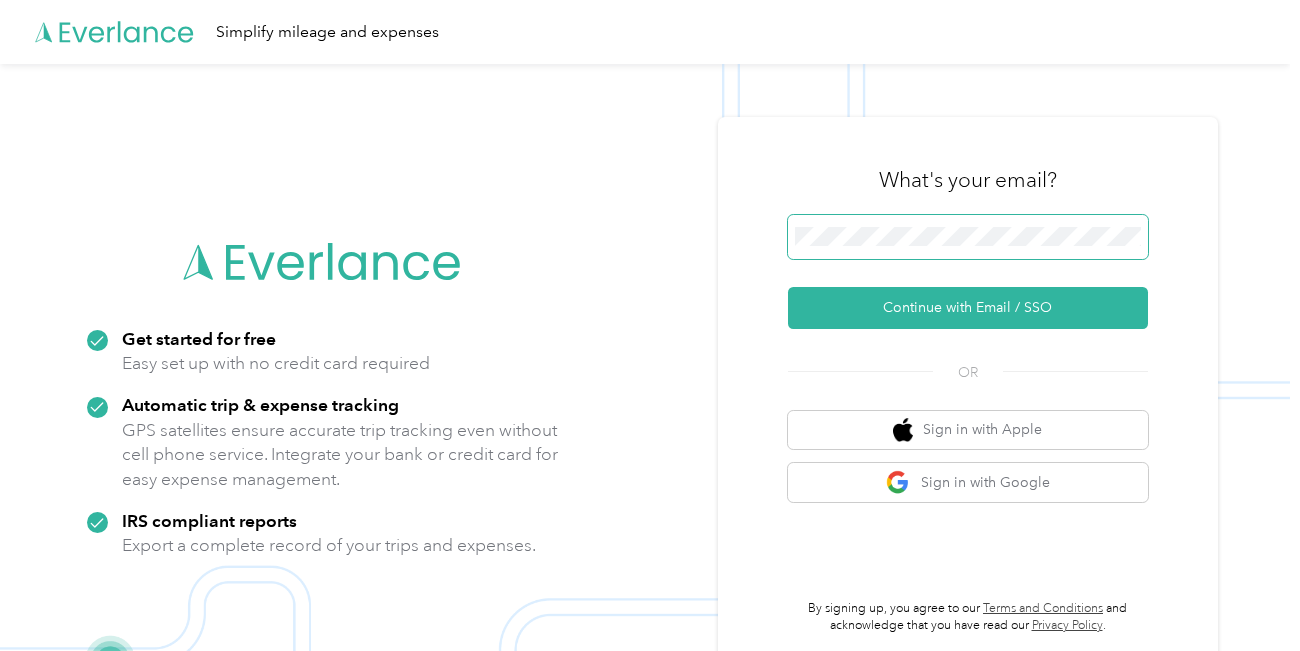 click at bounding box center (968, 237) 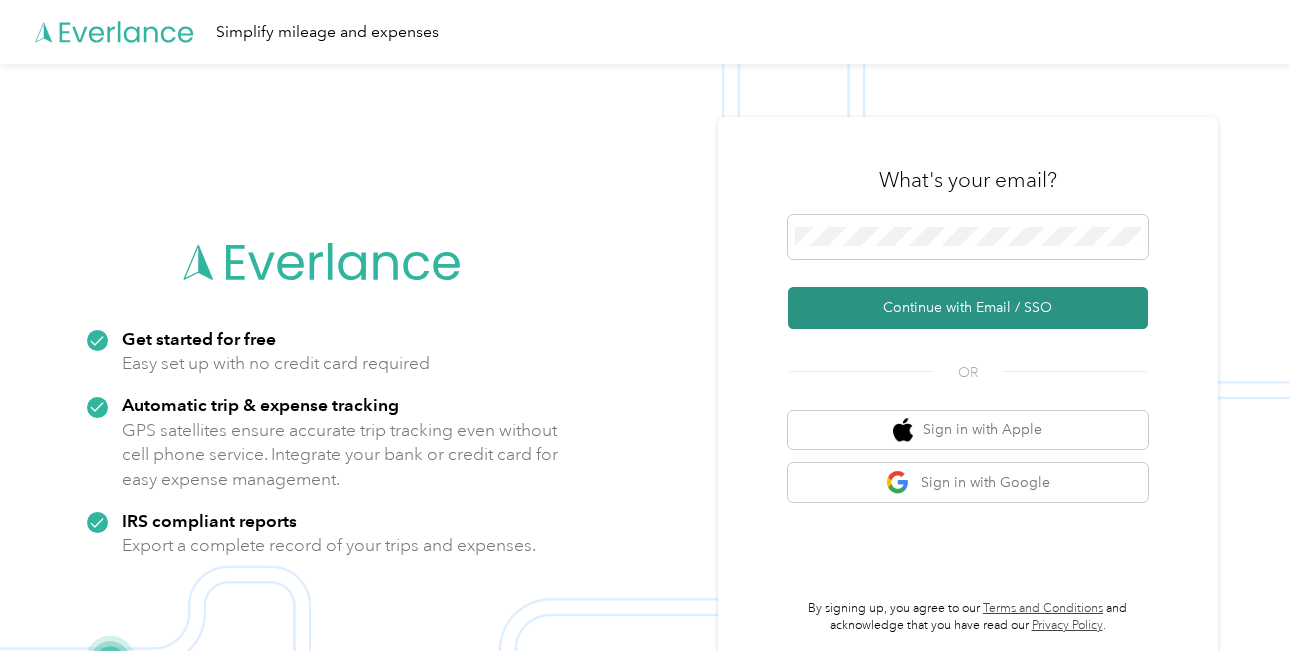 click on "Continue with Email / SSO" at bounding box center (968, 308) 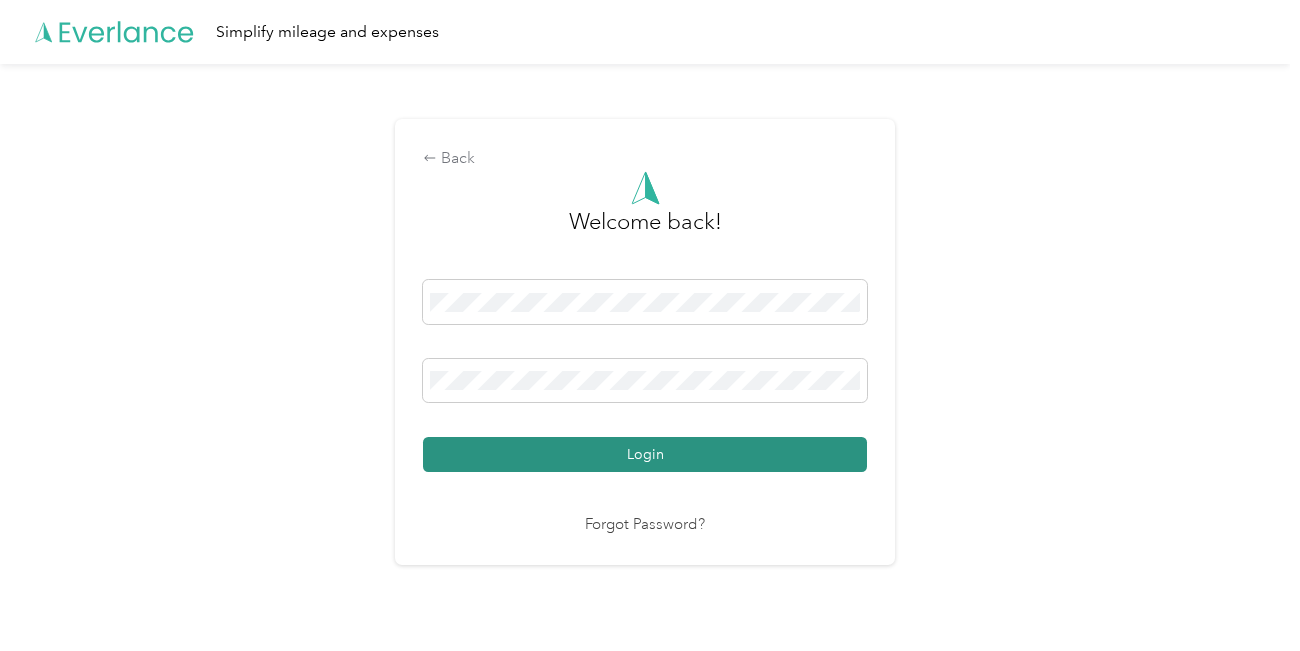 click on "Login" at bounding box center (645, 454) 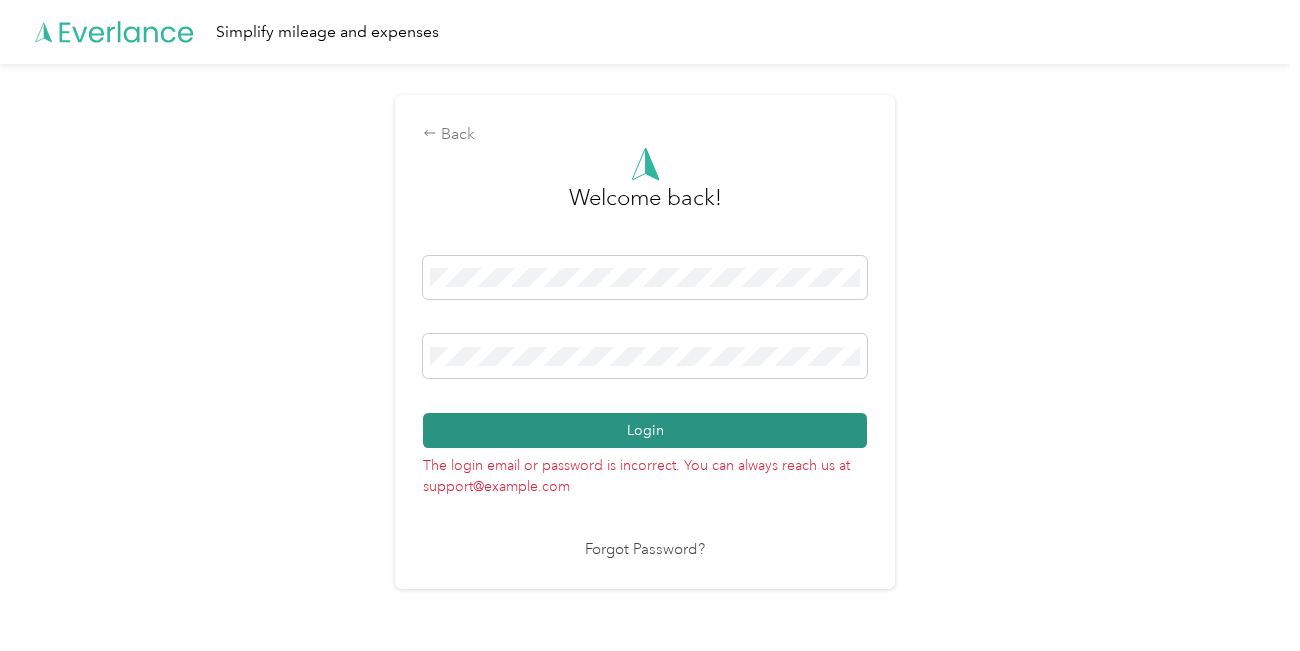 click on "Login" at bounding box center [645, 430] 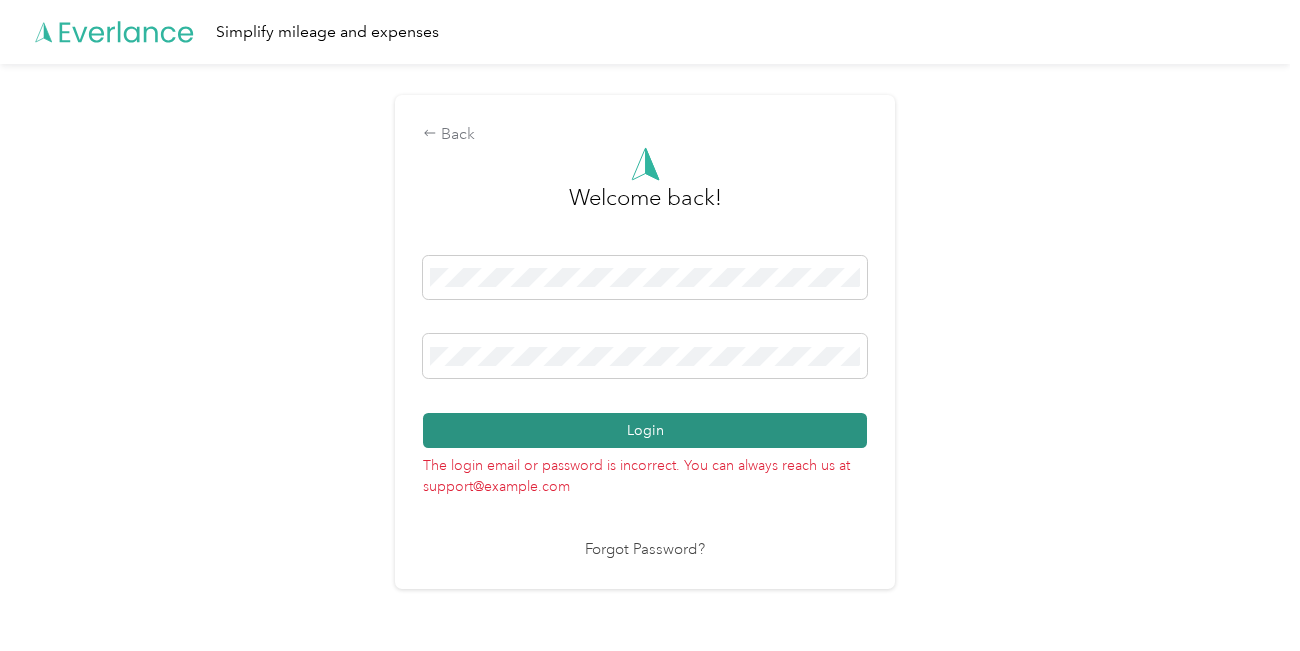 click on "Login" at bounding box center (645, 430) 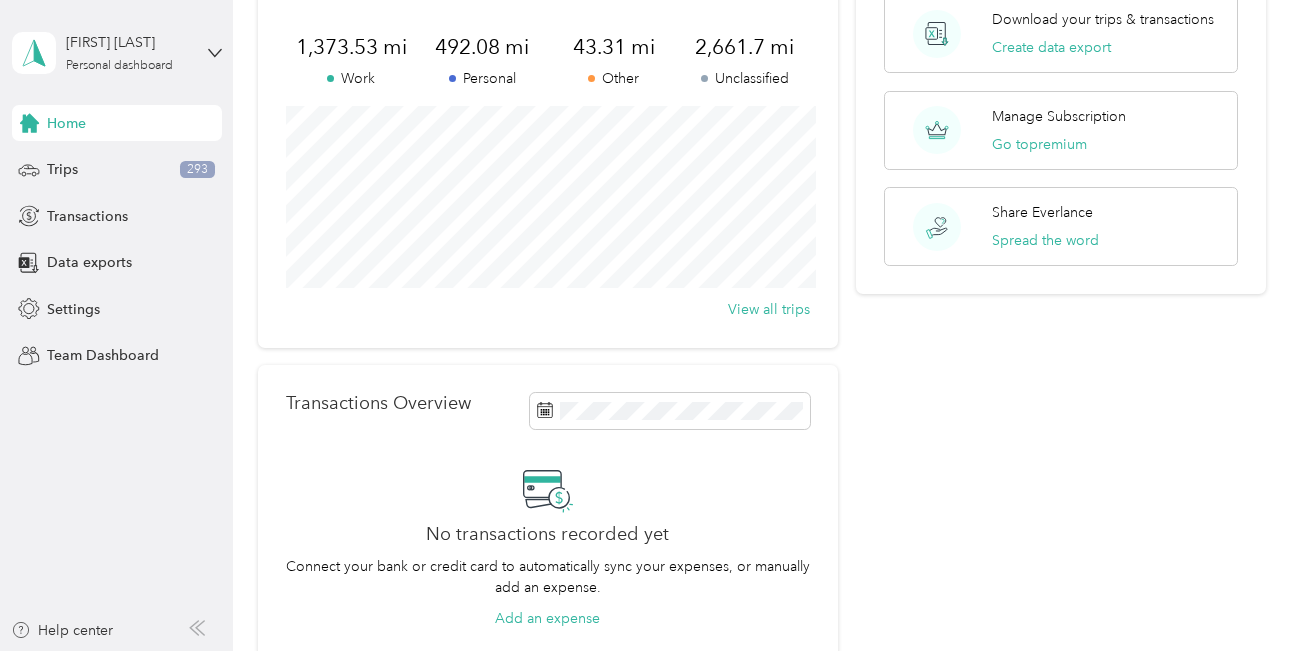 scroll, scrollTop: 108, scrollLeft: 0, axis: vertical 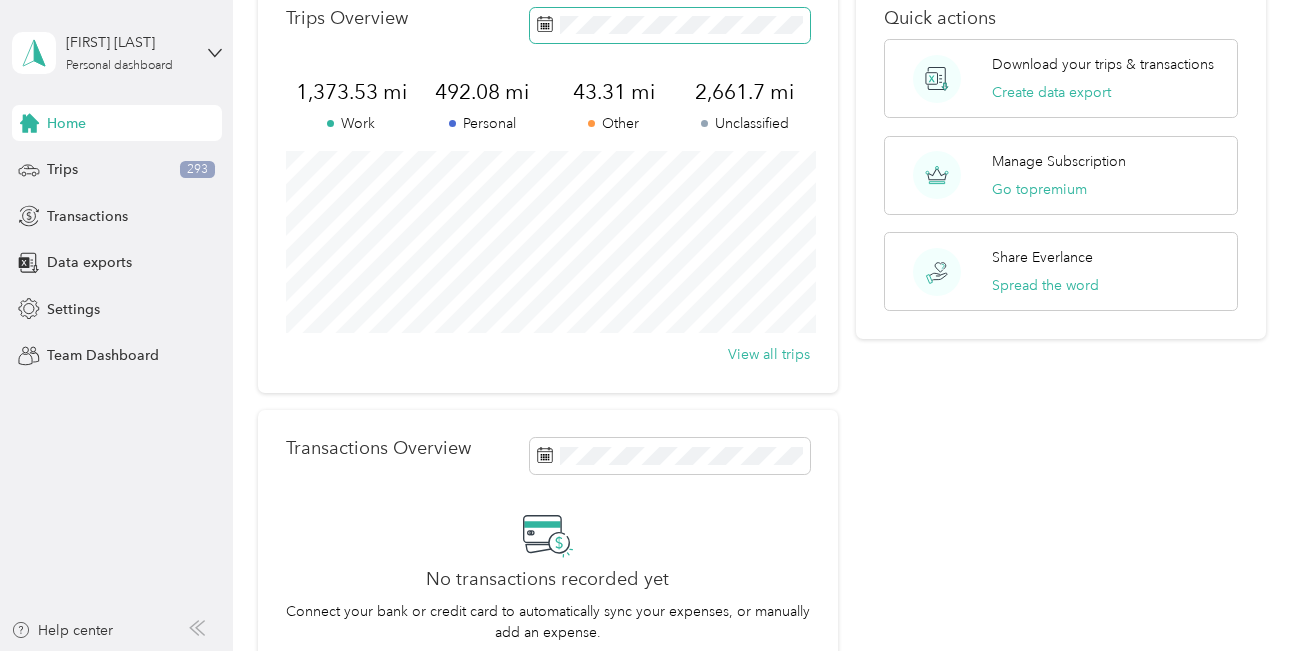click at bounding box center [670, 25] 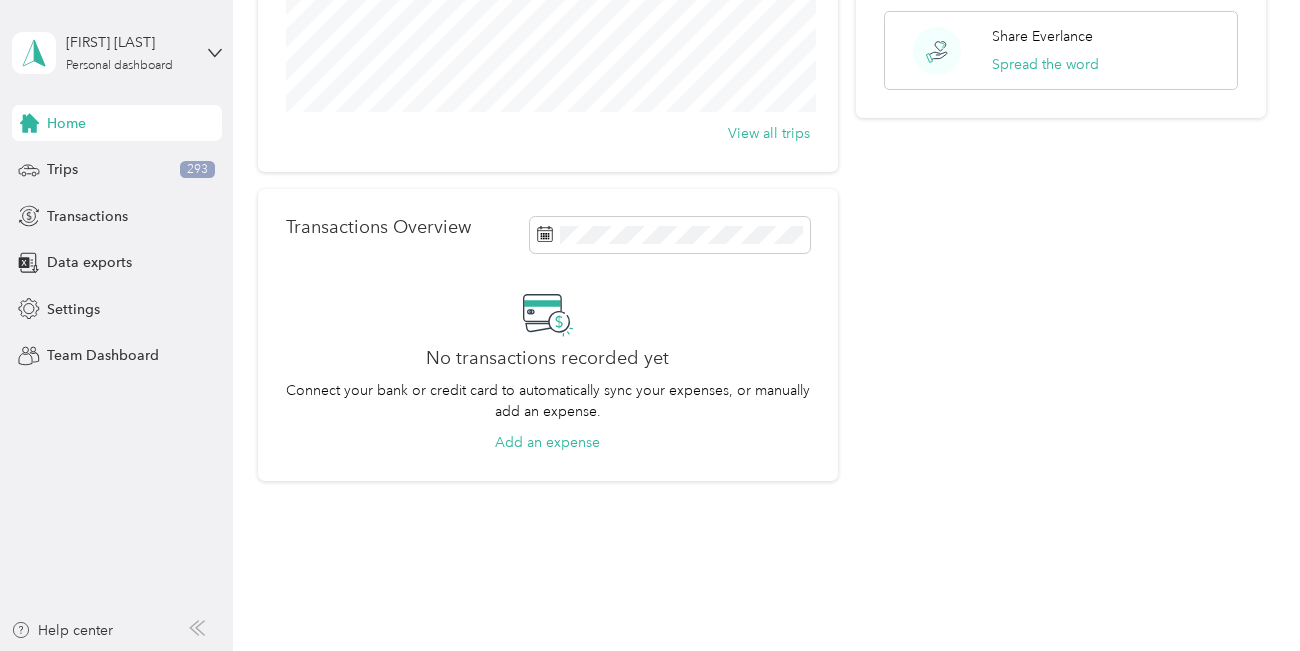 scroll, scrollTop: 367, scrollLeft: 0, axis: vertical 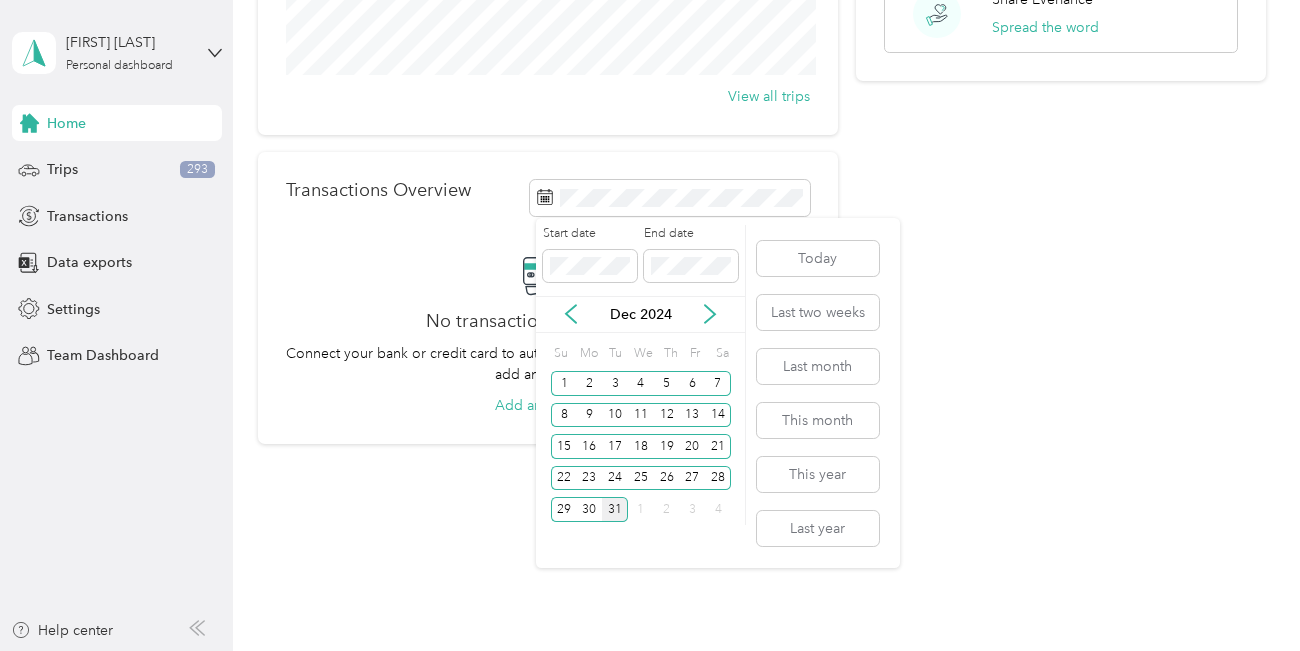 click on "31" at bounding box center [615, 509] 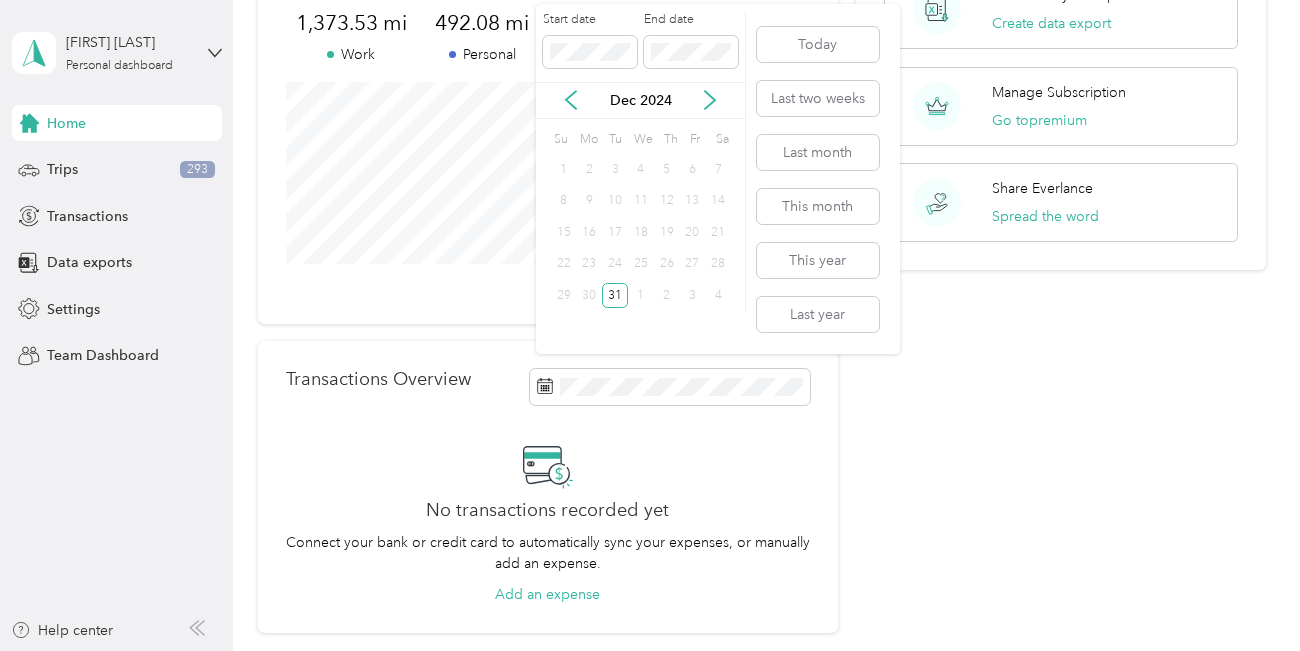 scroll, scrollTop: 43, scrollLeft: 0, axis: vertical 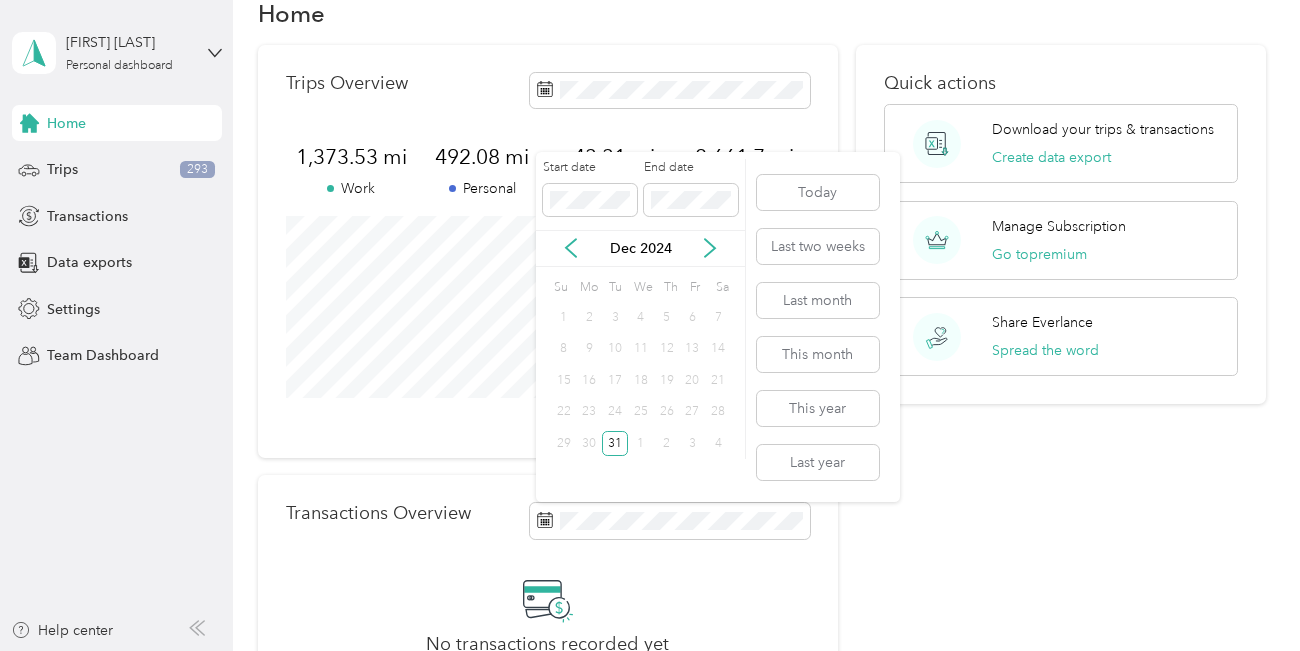 click on "5" at bounding box center [667, 318] 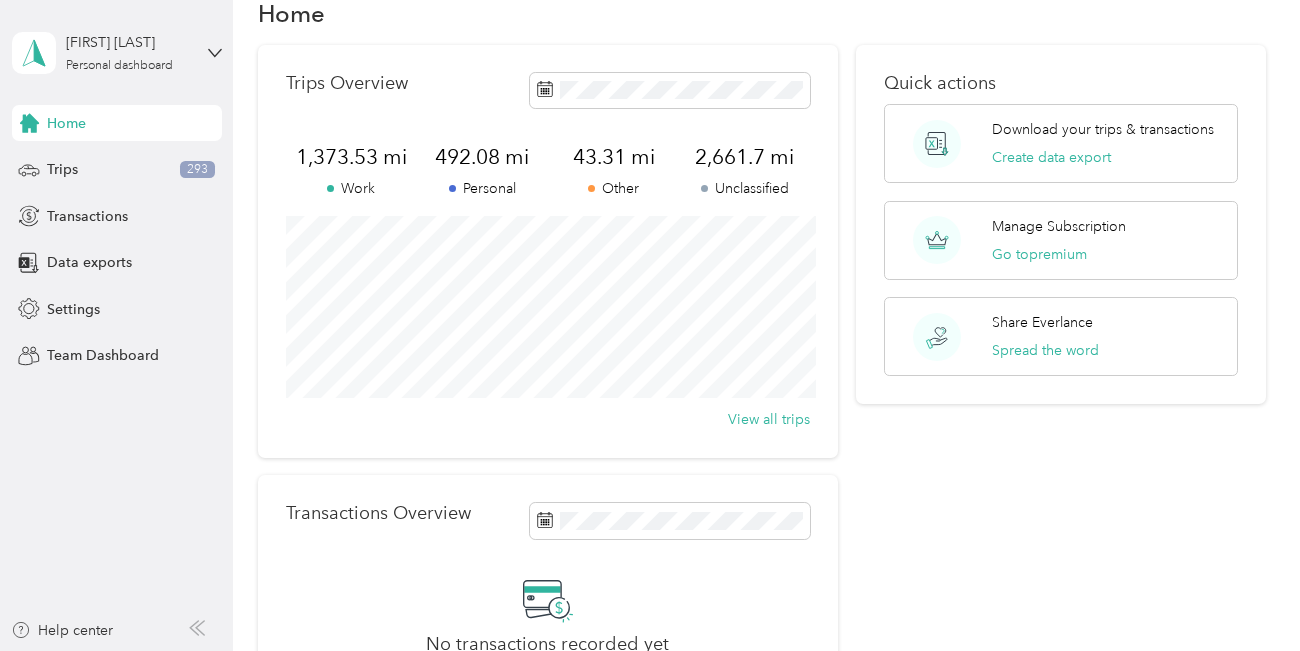 click on "Trips Overview [NUMBER] mi Work [NUMBER] mi Personal [NUMBER] mi Other [NUMBER] mi Unclassified View all trips" at bounding box center (548, 251) 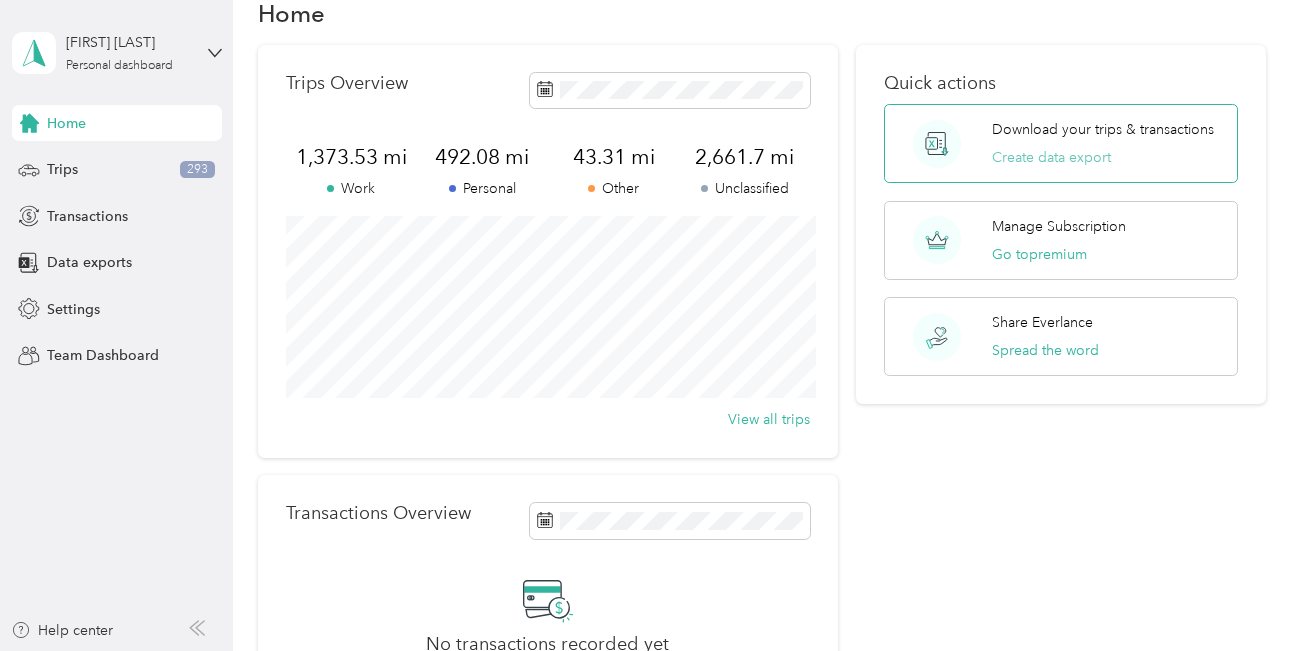 click on "Create data export" at bounding box center (1051, 157) 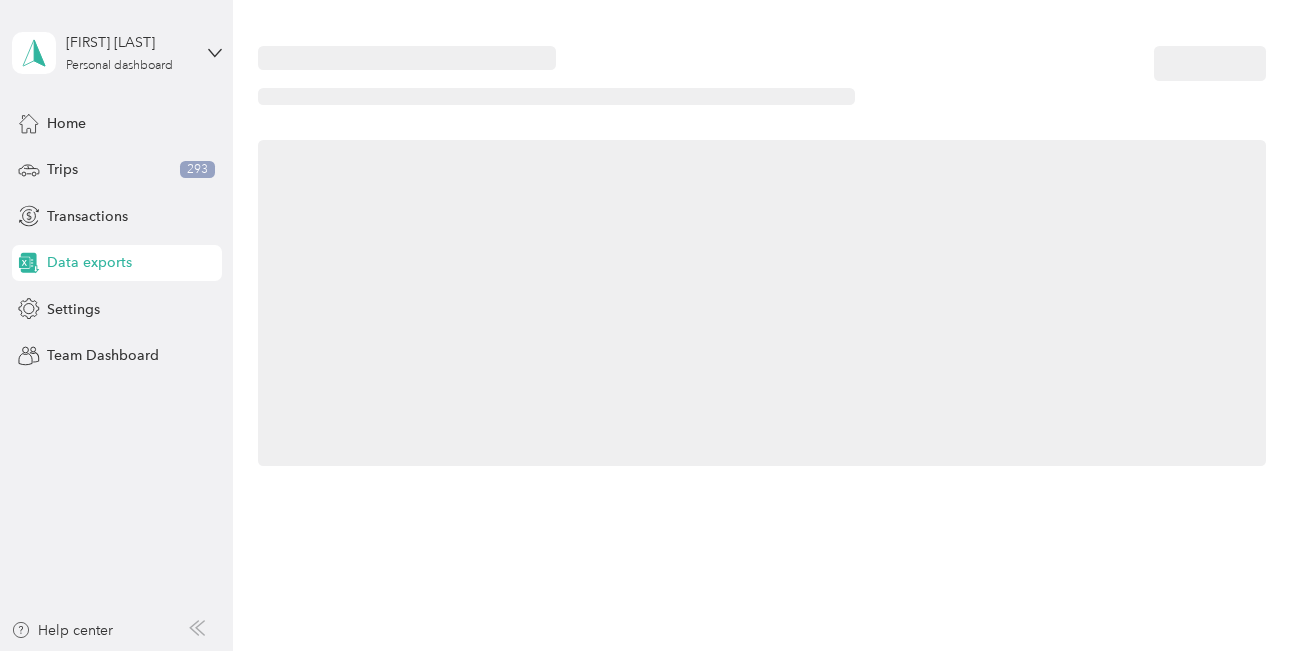 scroll, scrollTop: 0, scrollLeft: 0, axis: both 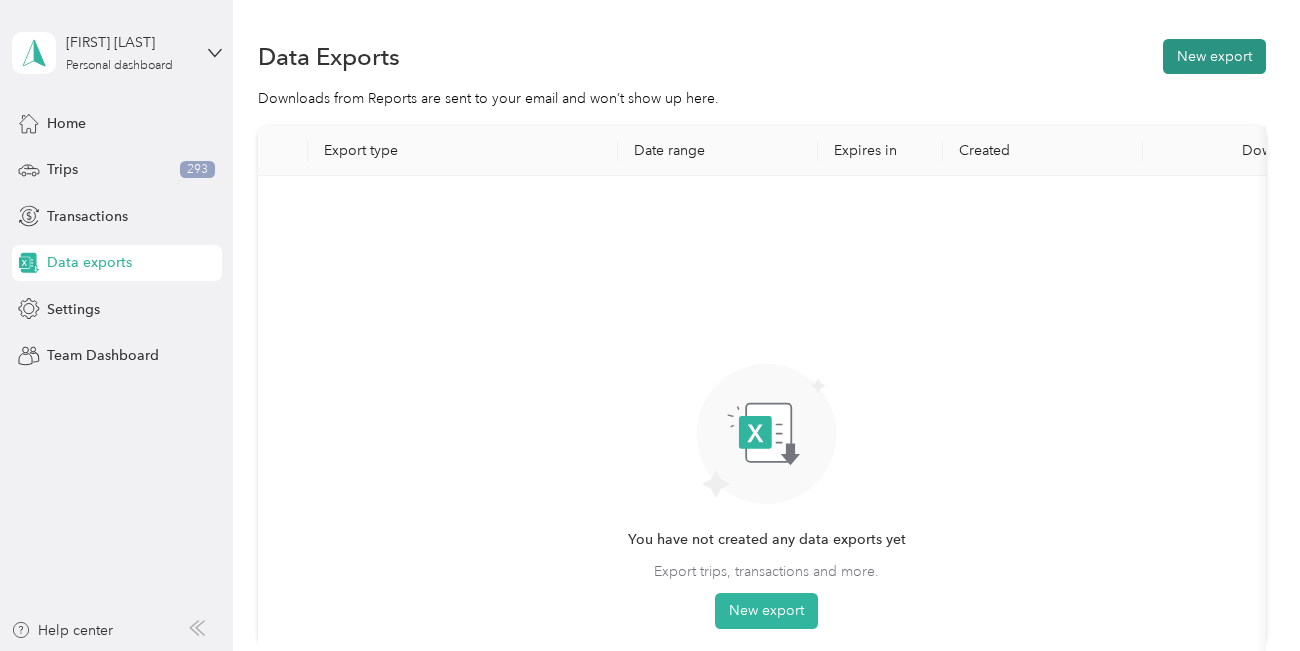 click on "New export" at bounding box center [1214, 56] 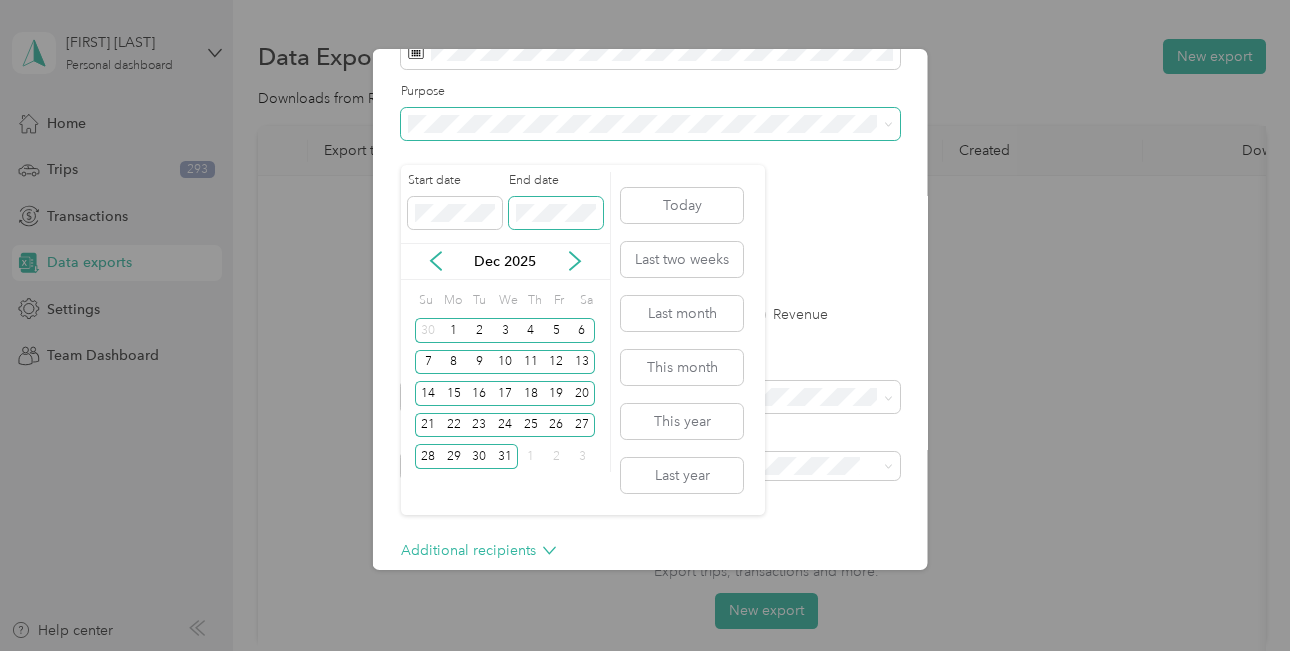 scroll, scrollTop: 0, scrollLeft: 0, axis: both 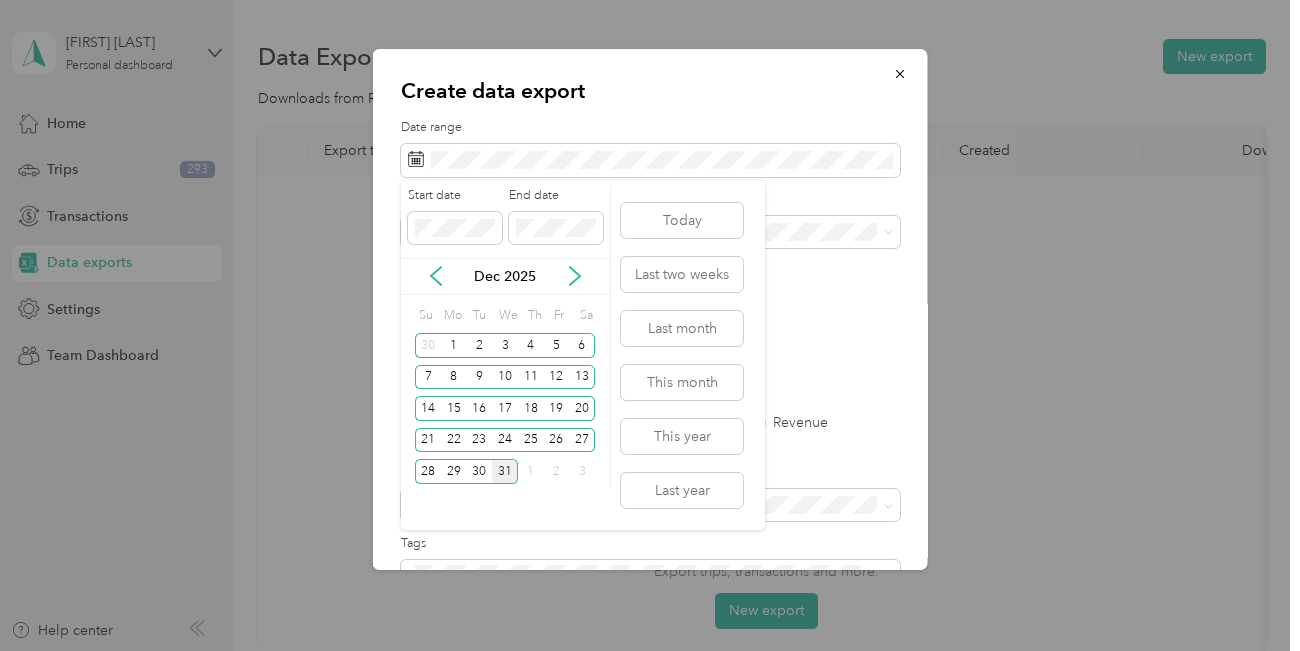 click on "31" at bounding box center (505, 471) 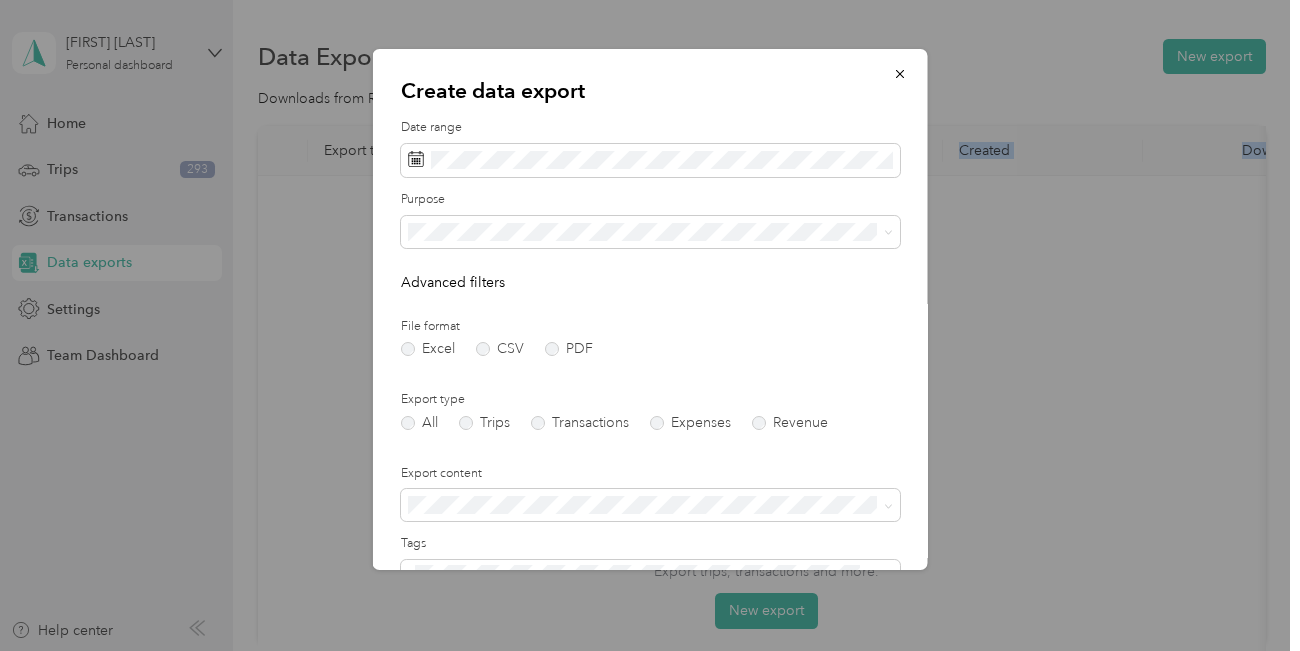 drag, startPoint x: 383, startPoint y: 153, endPoint x: 364, endPoint y: 150, distance: 19.235384 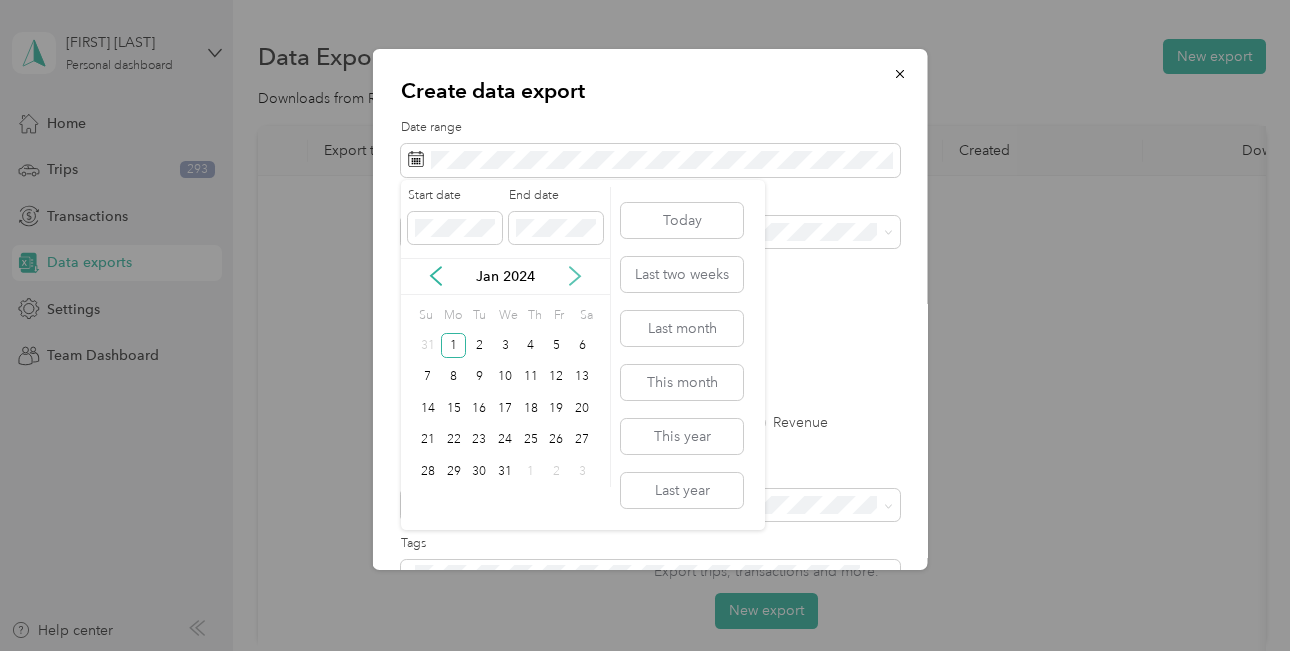 click 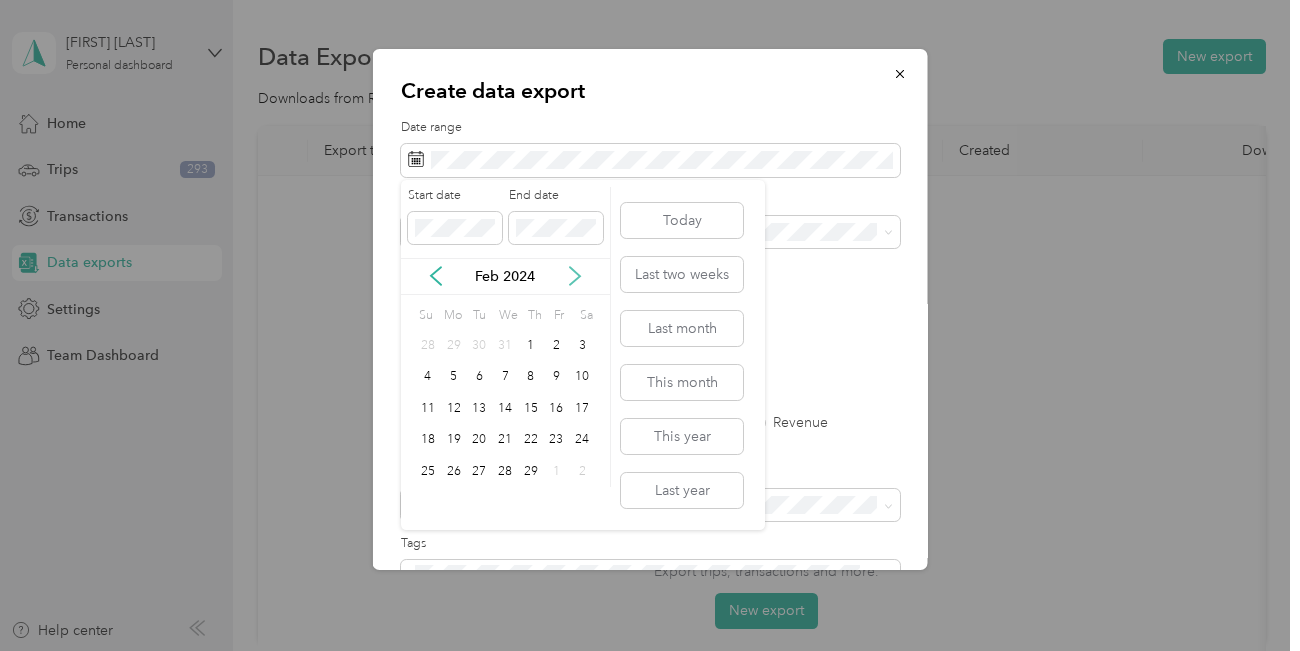 click 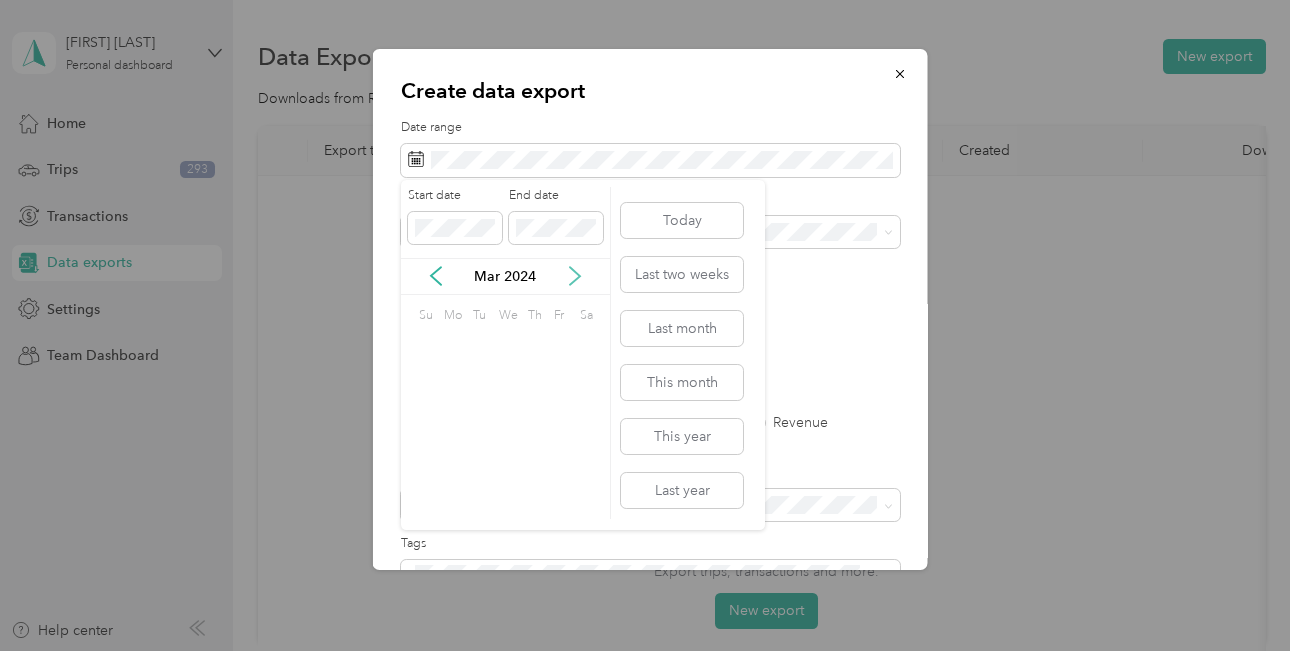 click 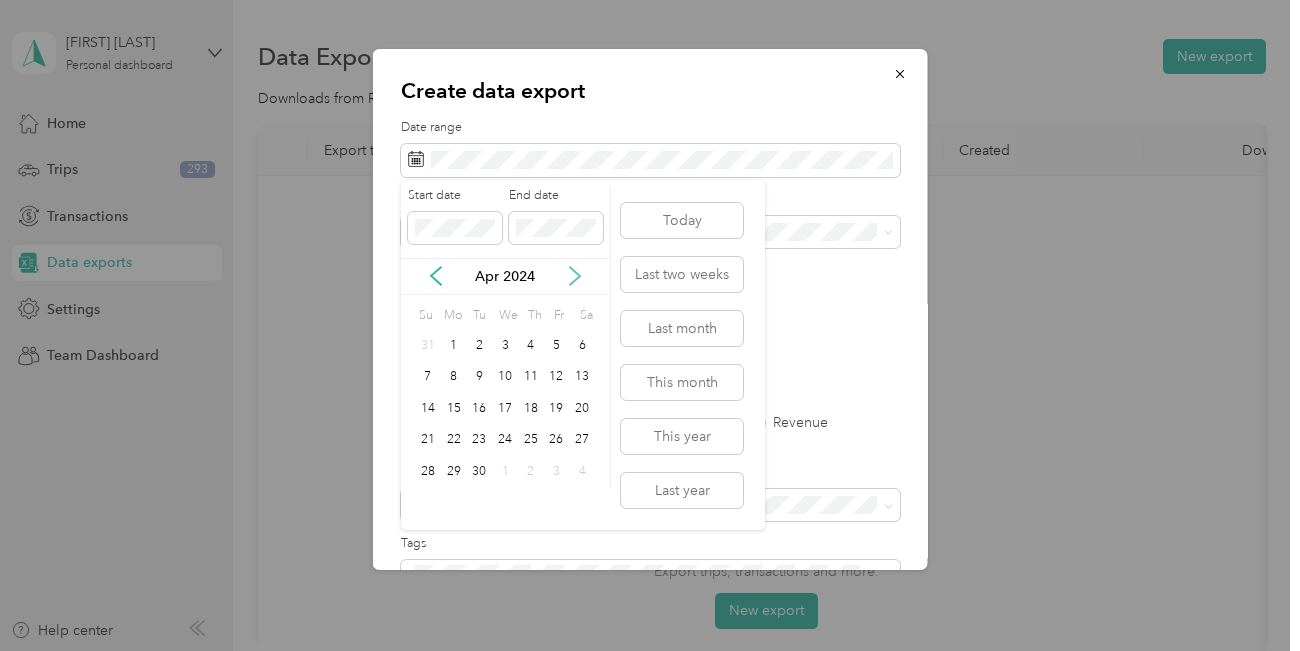 click 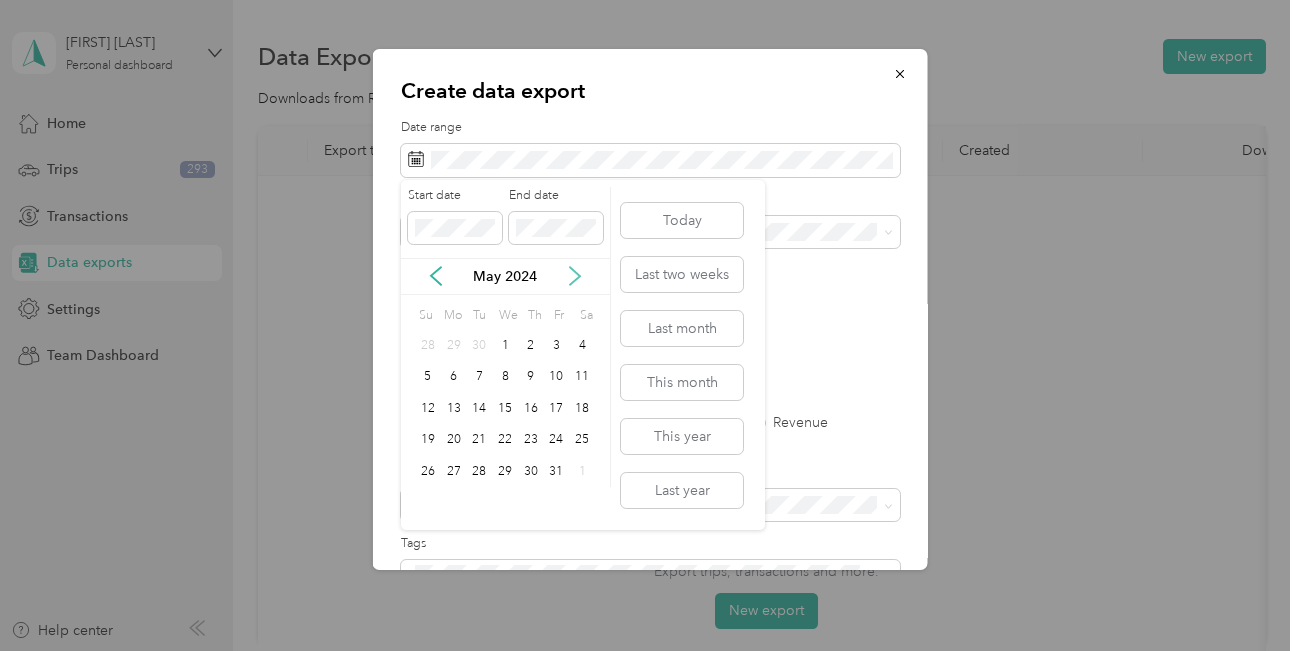 click 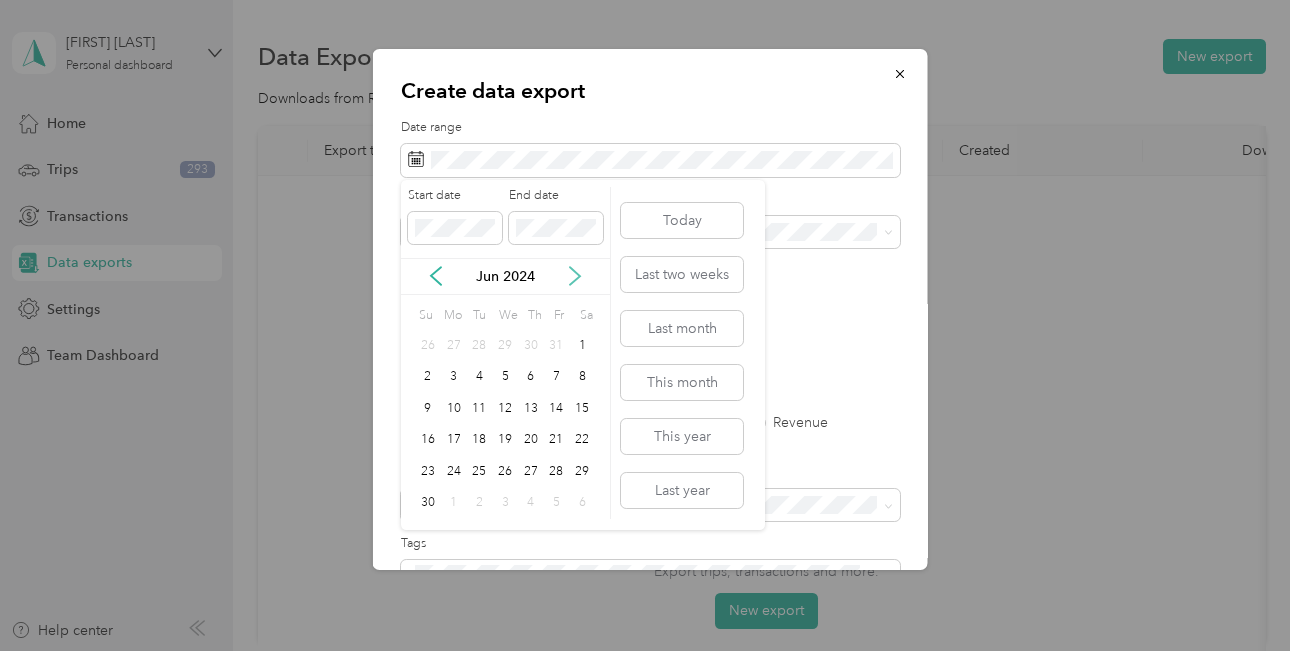 click 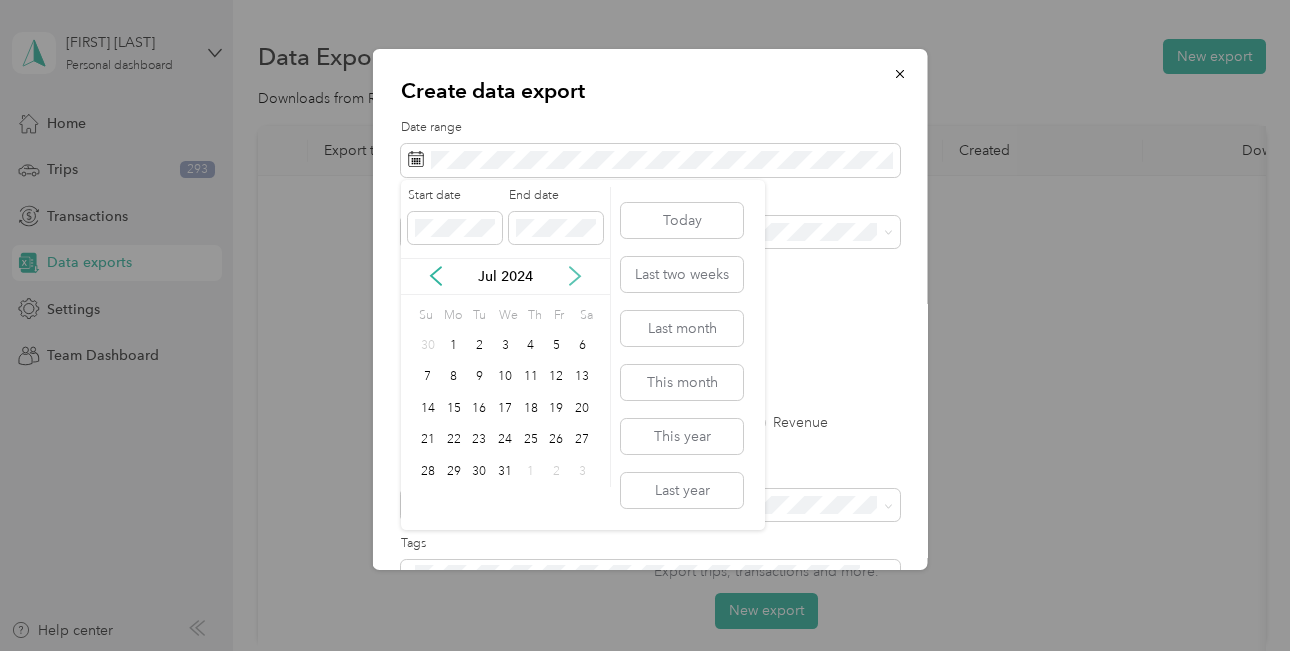 click 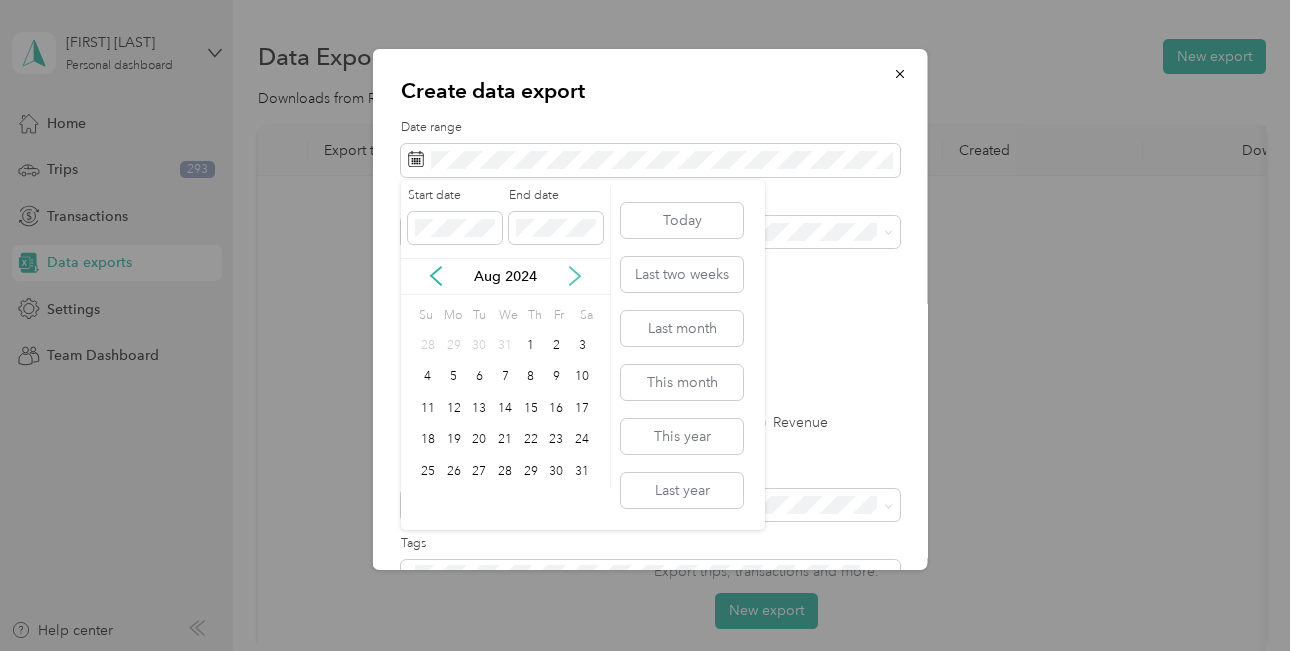 click 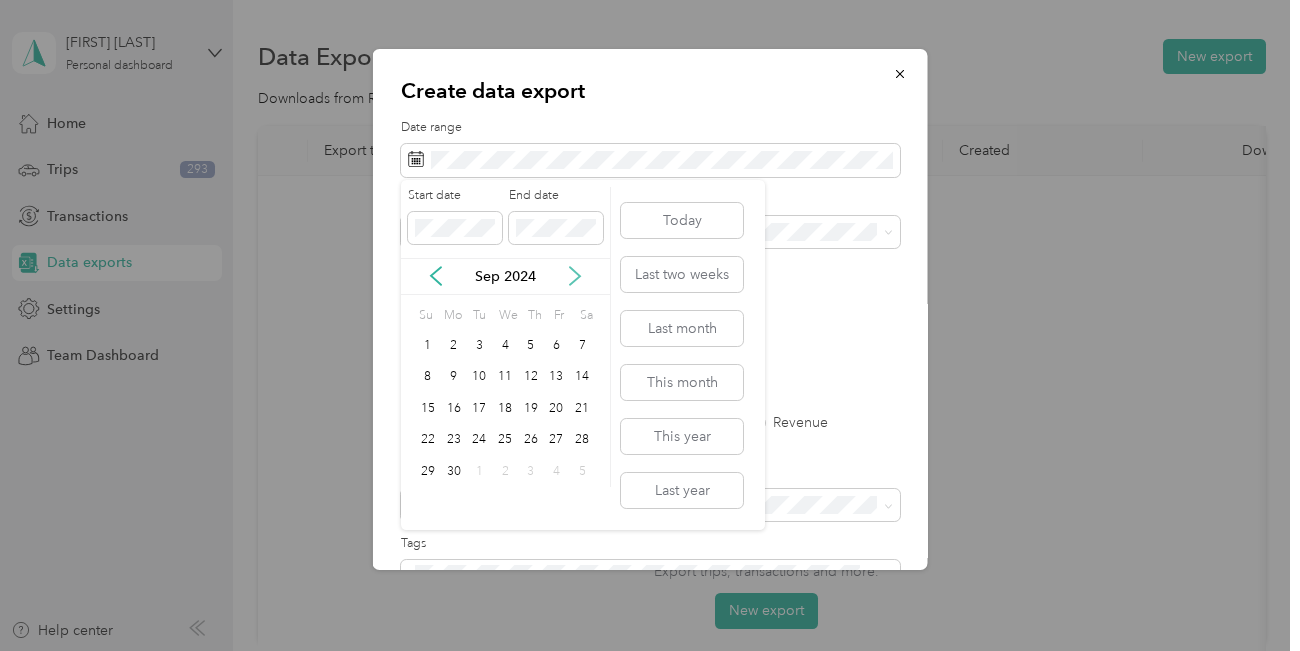 click 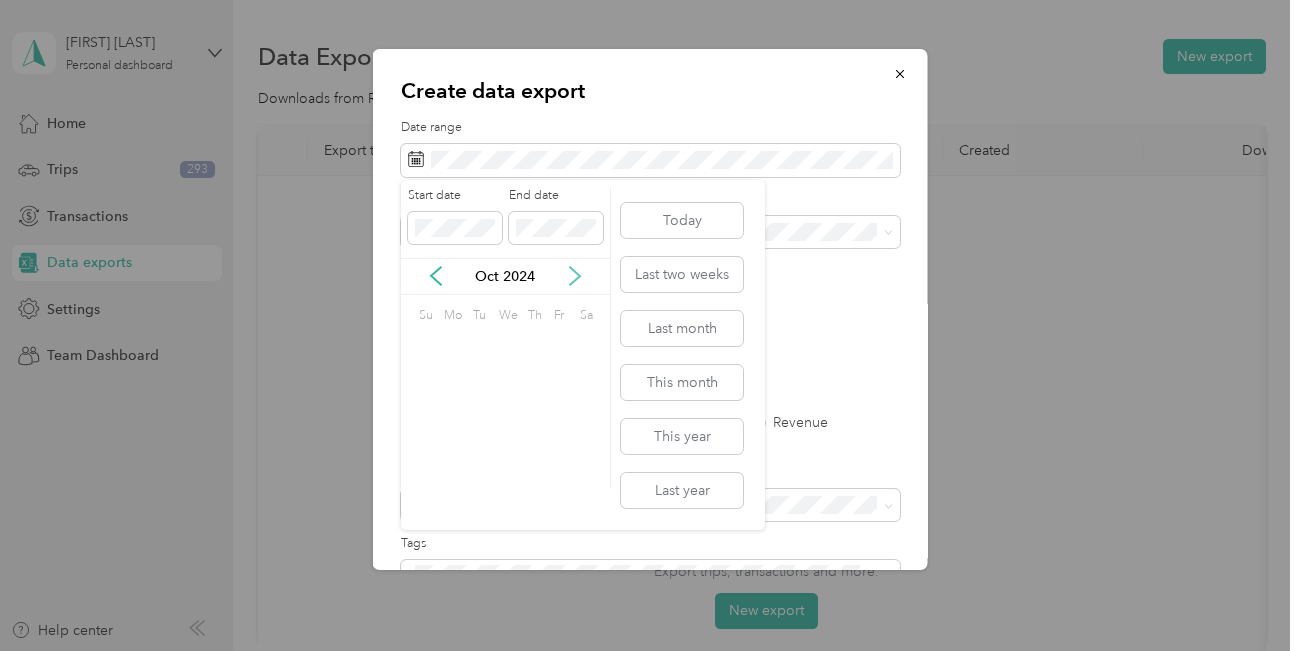 click 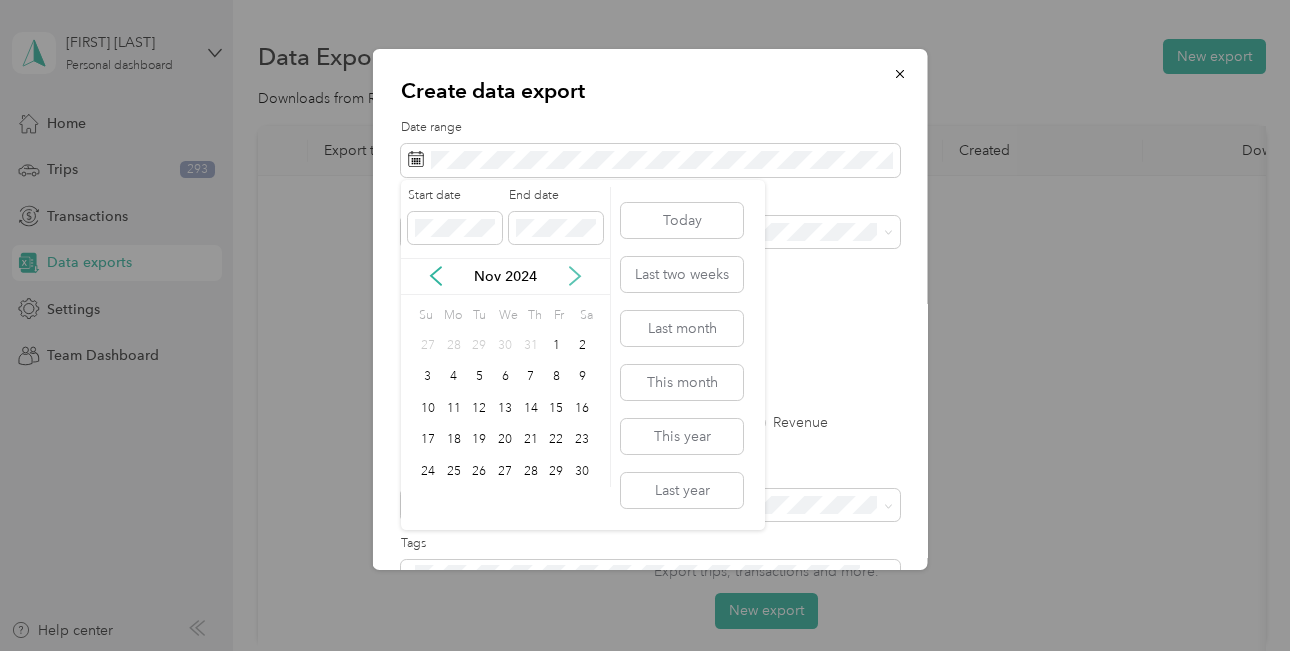 click 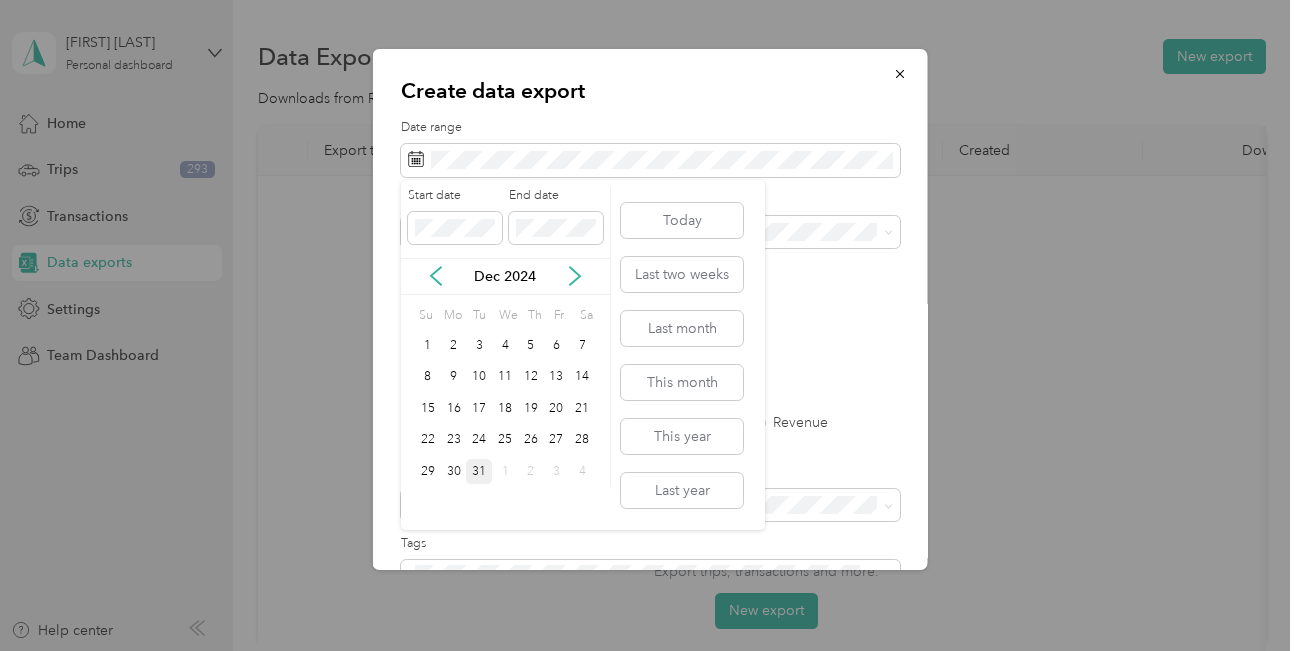 click on "31" at bounding box center (479, 471) 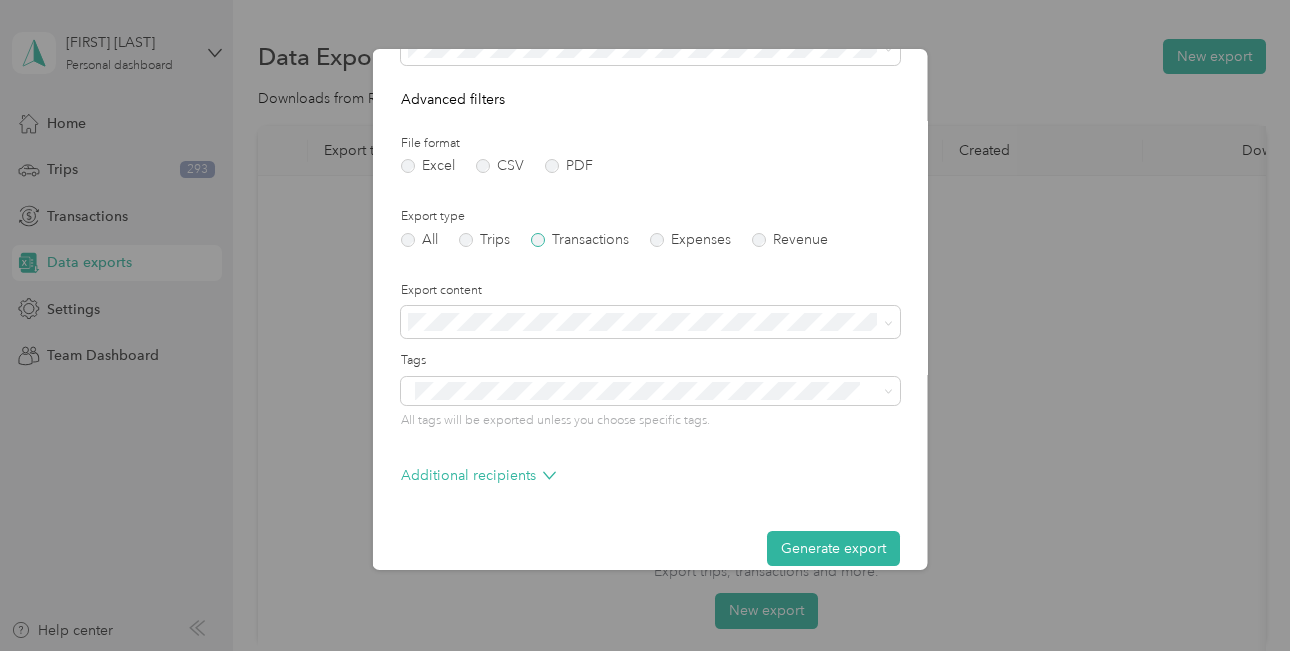 scroll, scrollTop: 208, scrollLeft: 0, axis: vertical 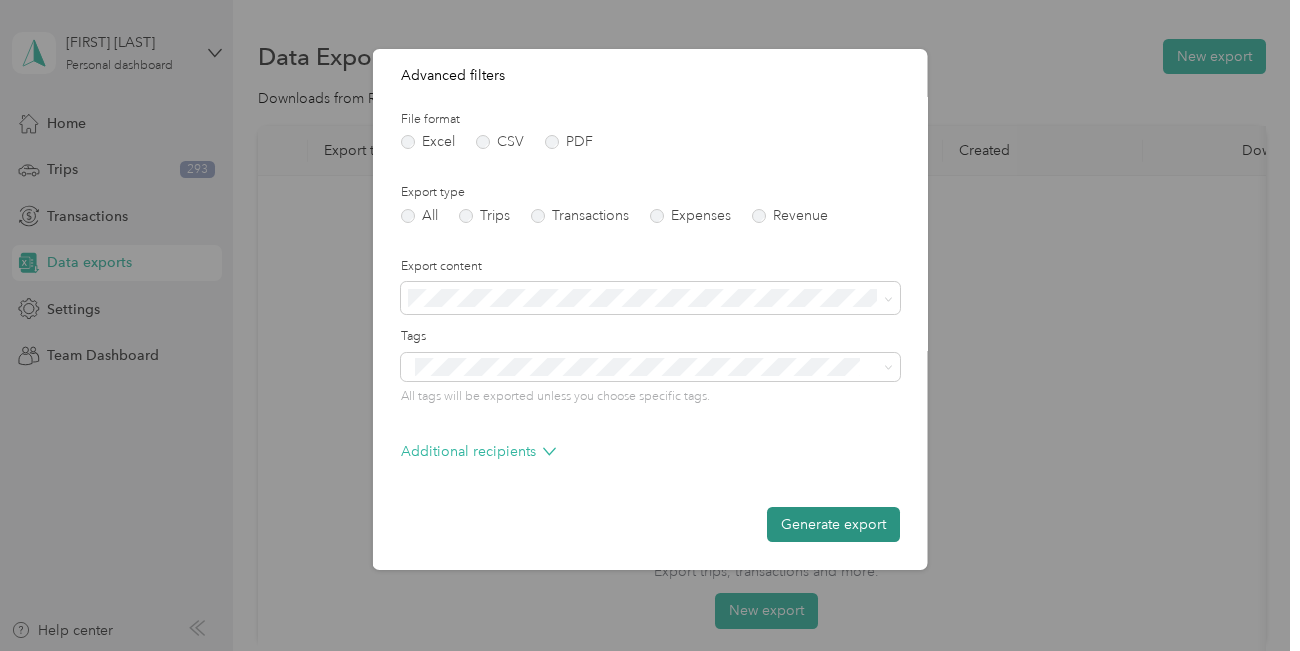 click on "Generate export" at bounding box center (833, 524) 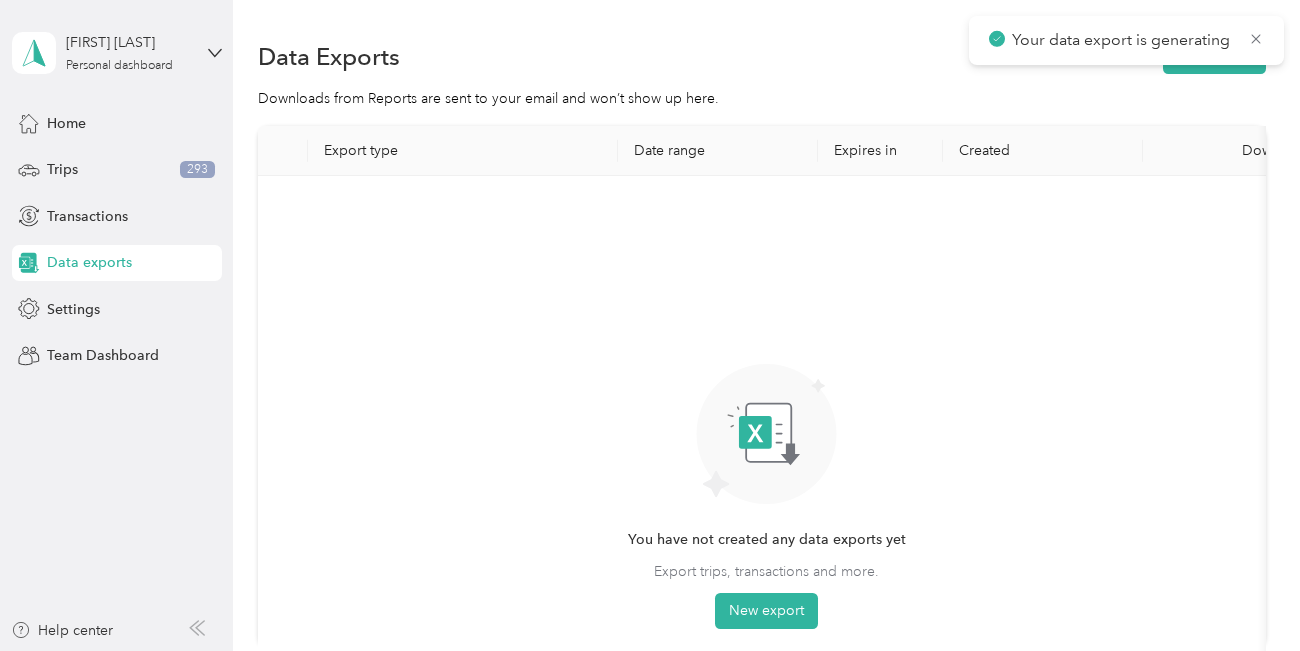scroll, scrollTop: 208, scrollLeft: 0, axis: vertical 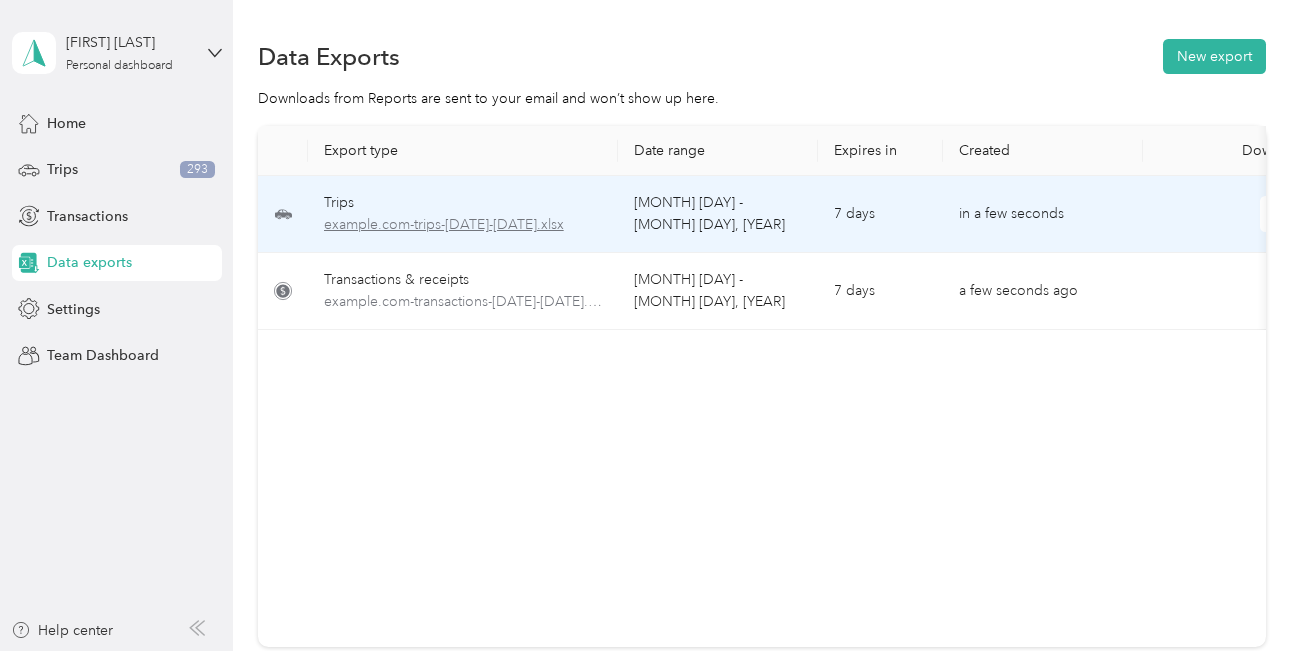 click on "example.com-trips-[DATE]-[DATE].xlsx" at bounding box center (463, 225) 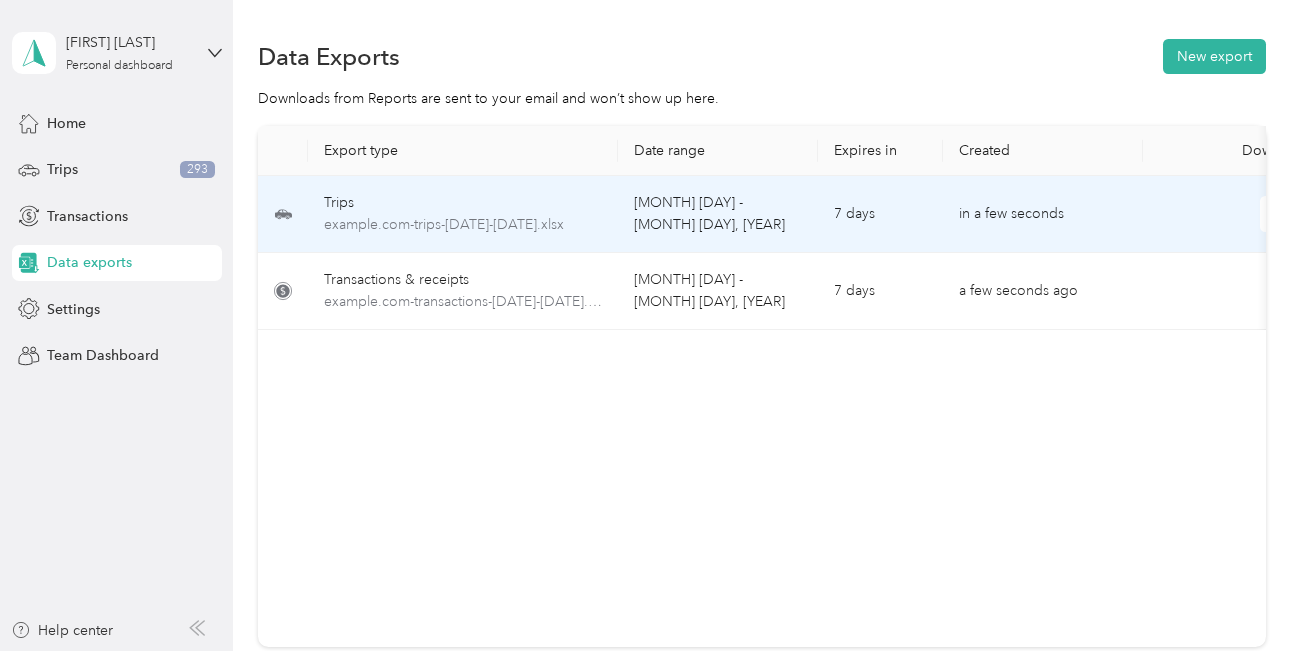 click on "[MONTH] [DAY] - [MONTH] [DAY], [YEAR]" at bounding box center [718, 214] 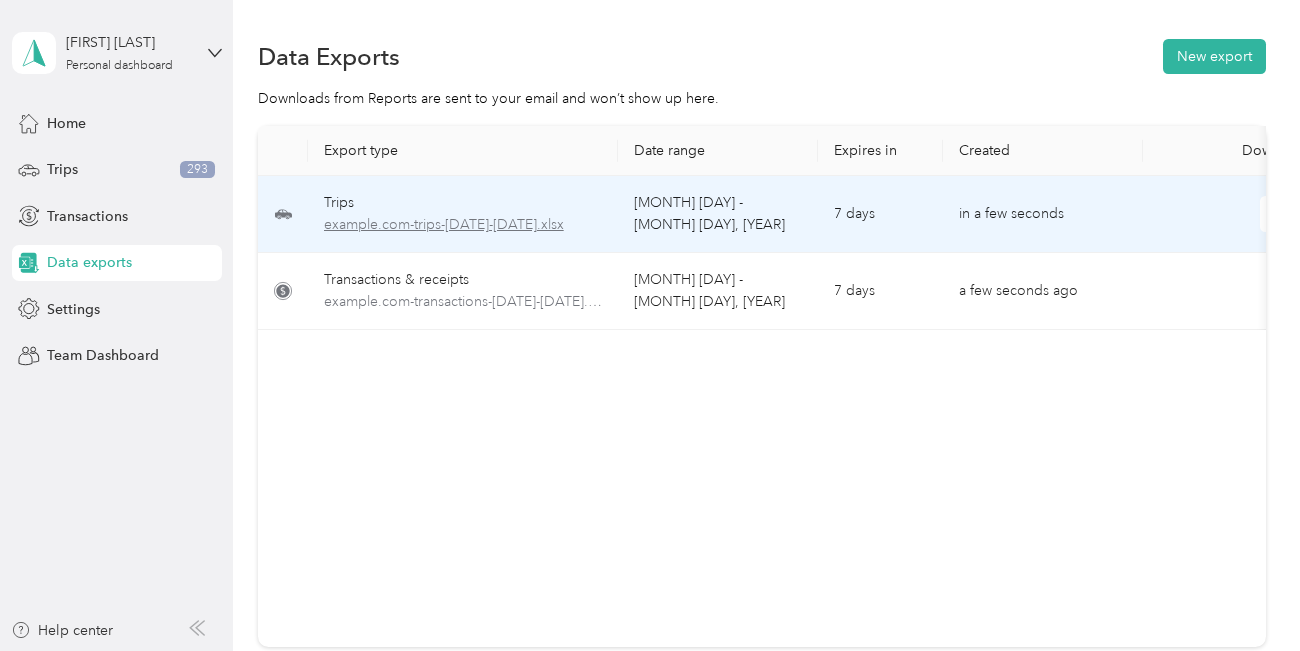 click on "example.com-trips-[DATE]-[DATE].xlsx" at bounding box center (463, 225) 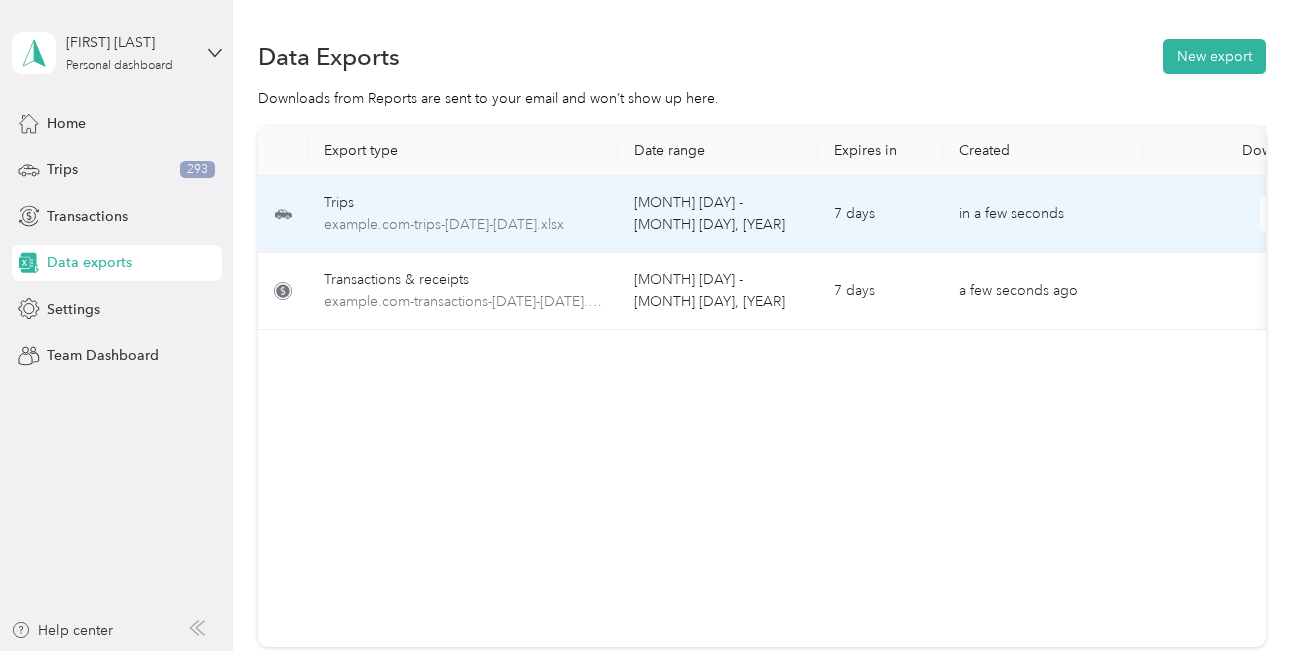 click on "[MONTH] [DAY] - [MONTH] [DAY], [YEAR]" at bounding box center [718, 214] 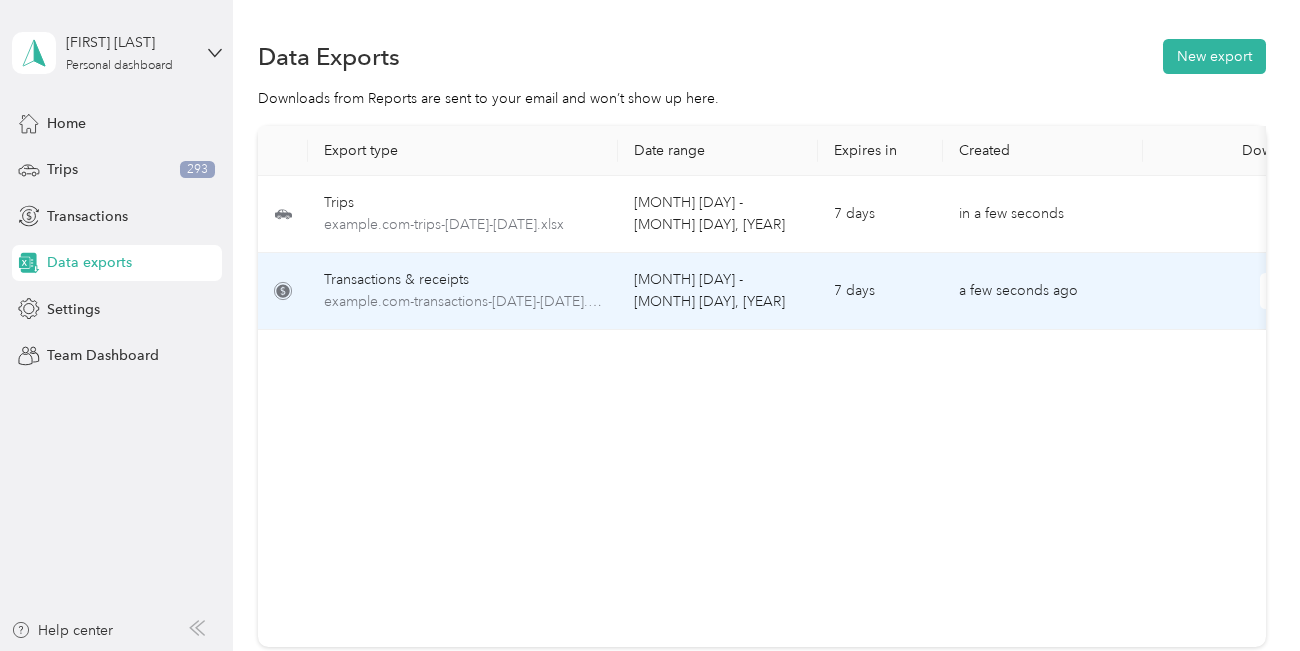 click on "7 days" at bounding box center (880, 291) 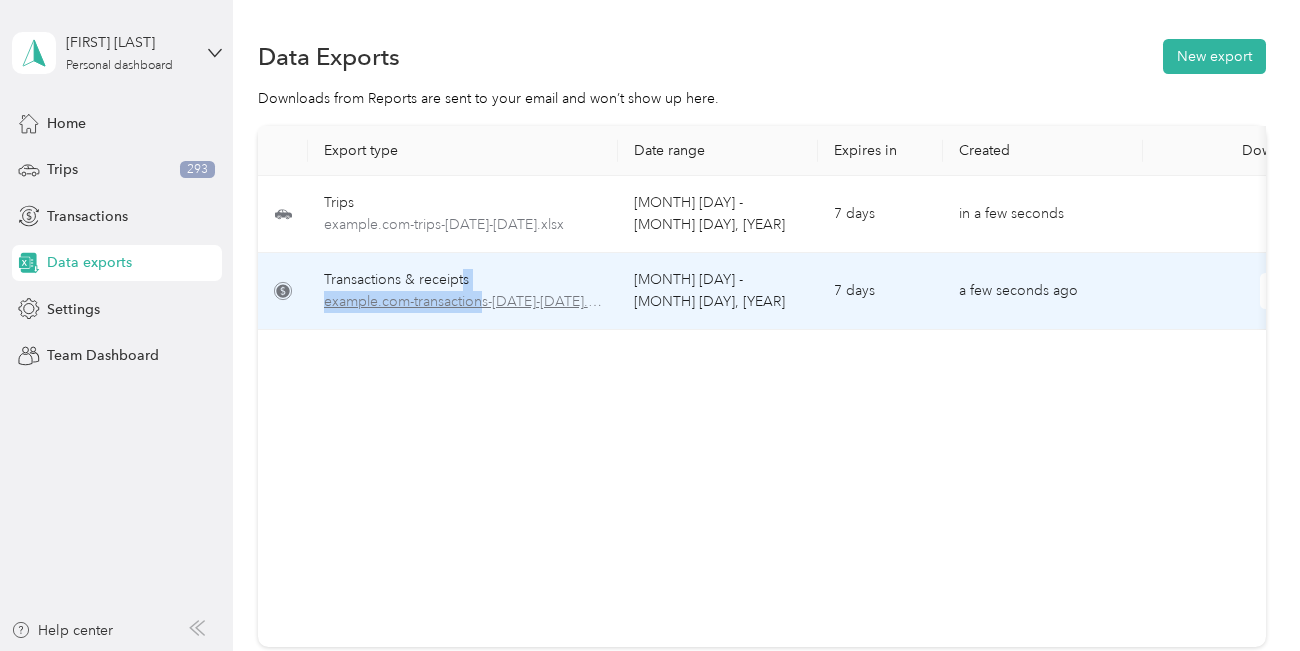 drag, startPoint x: 478, startPoint y: 302, endPoint x: 462, endPoint y: 288, distance: 21.260292 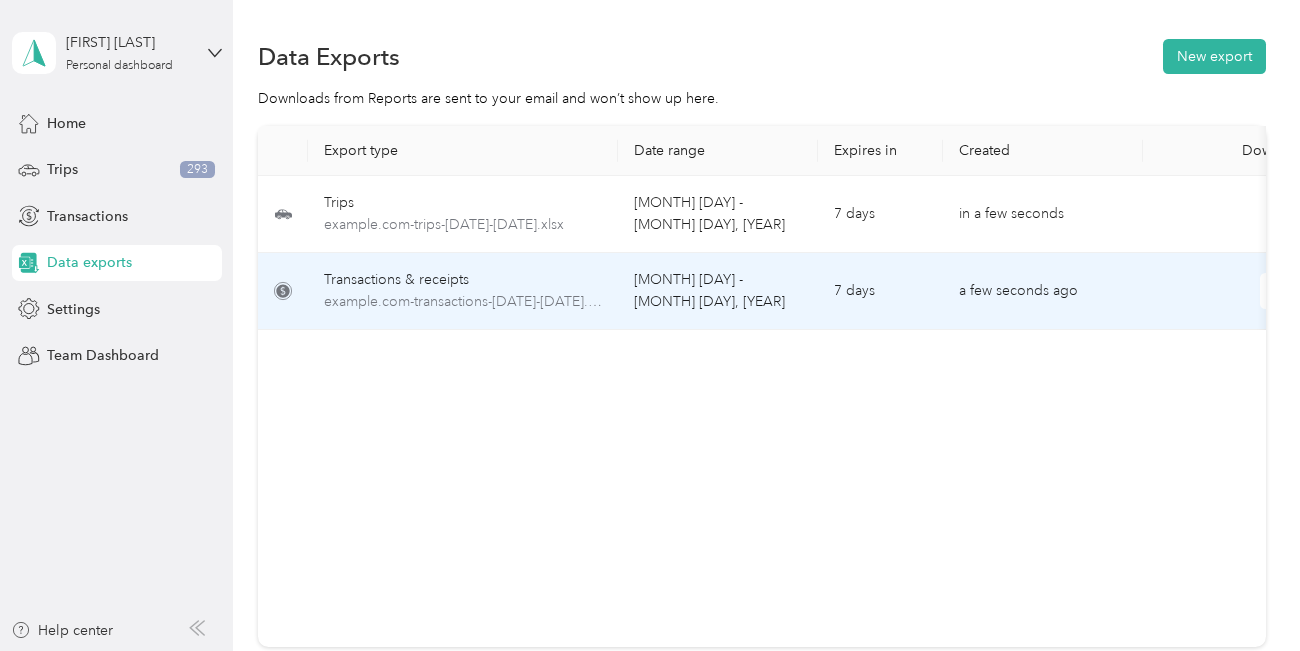 click on "Transactions & receipts" at bounding box center (463, 280) 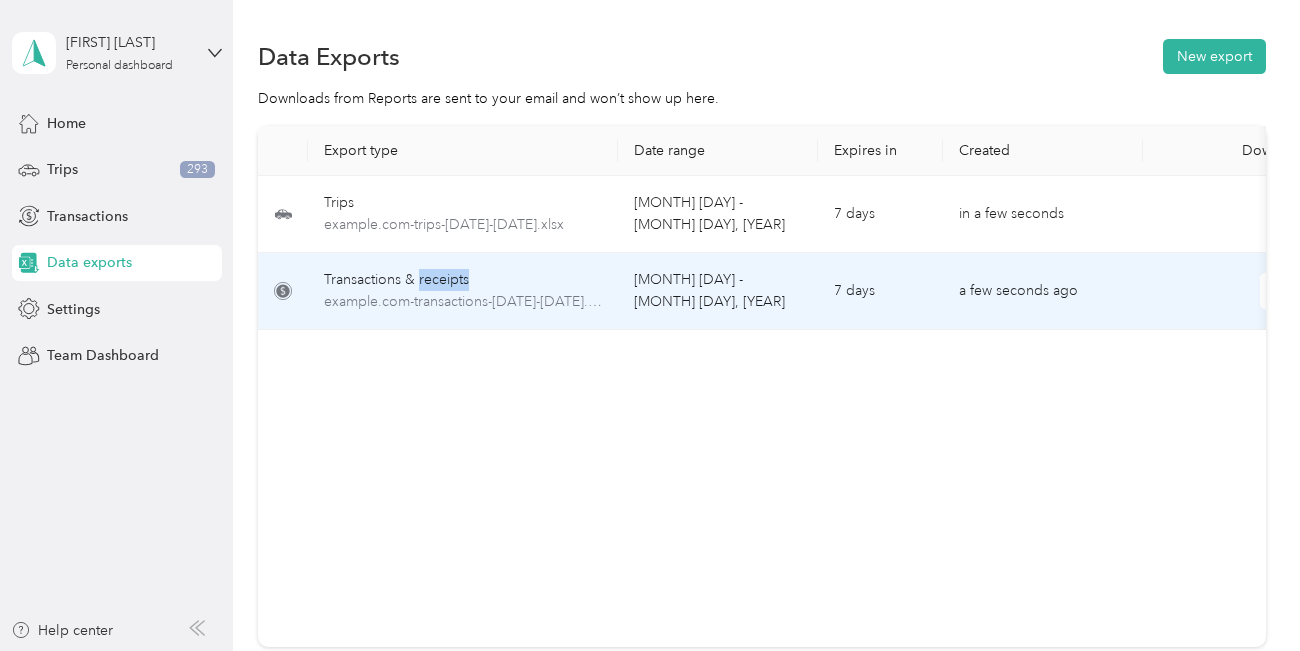 click on "Transactions & receipts" at bounding box center (463, 280) 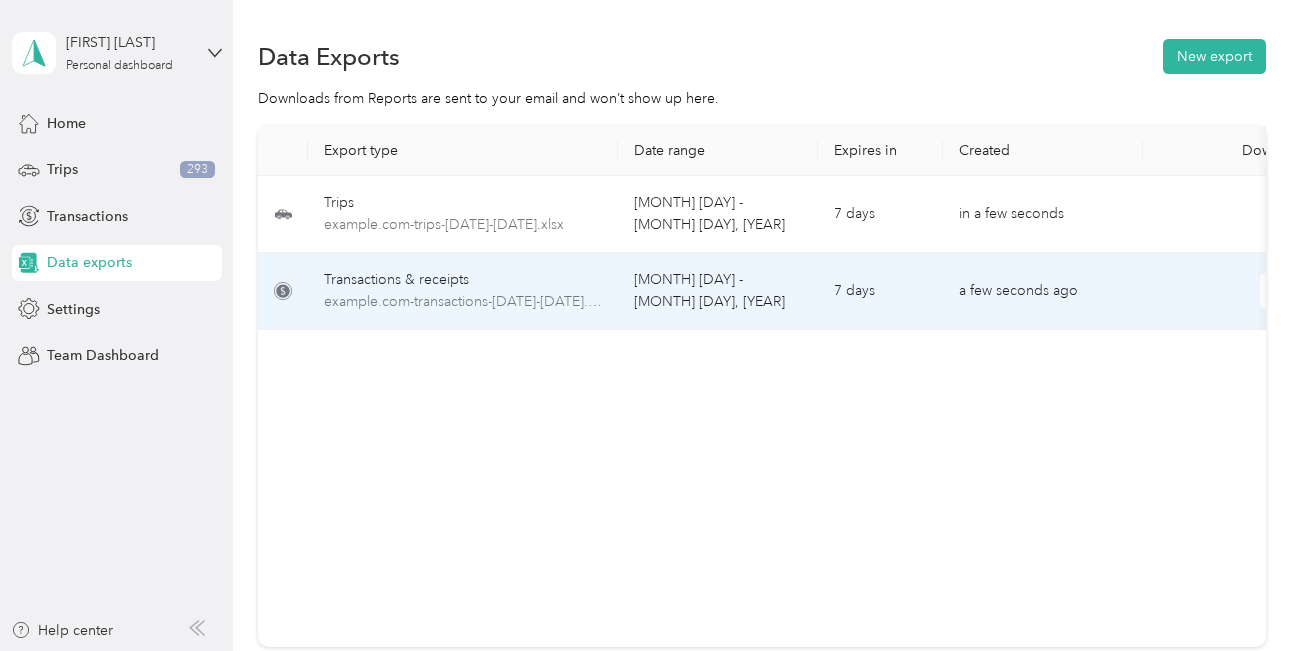 click 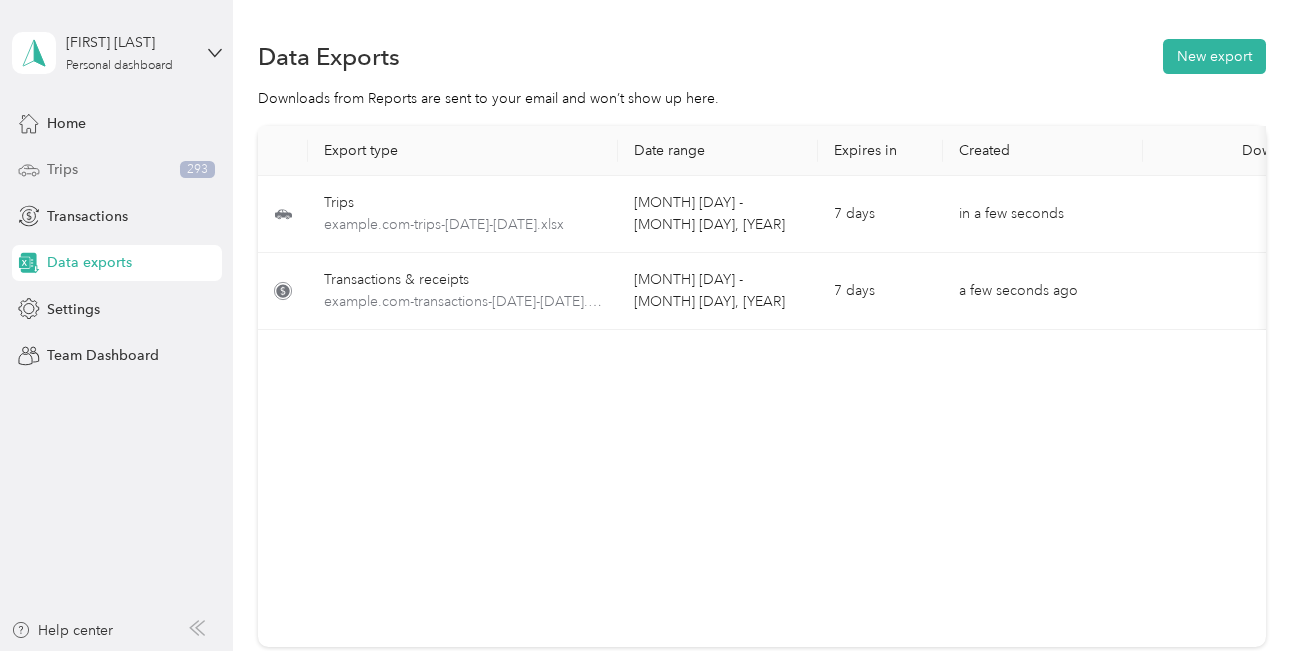 click on "Trips" at bounding box center (62, 169) 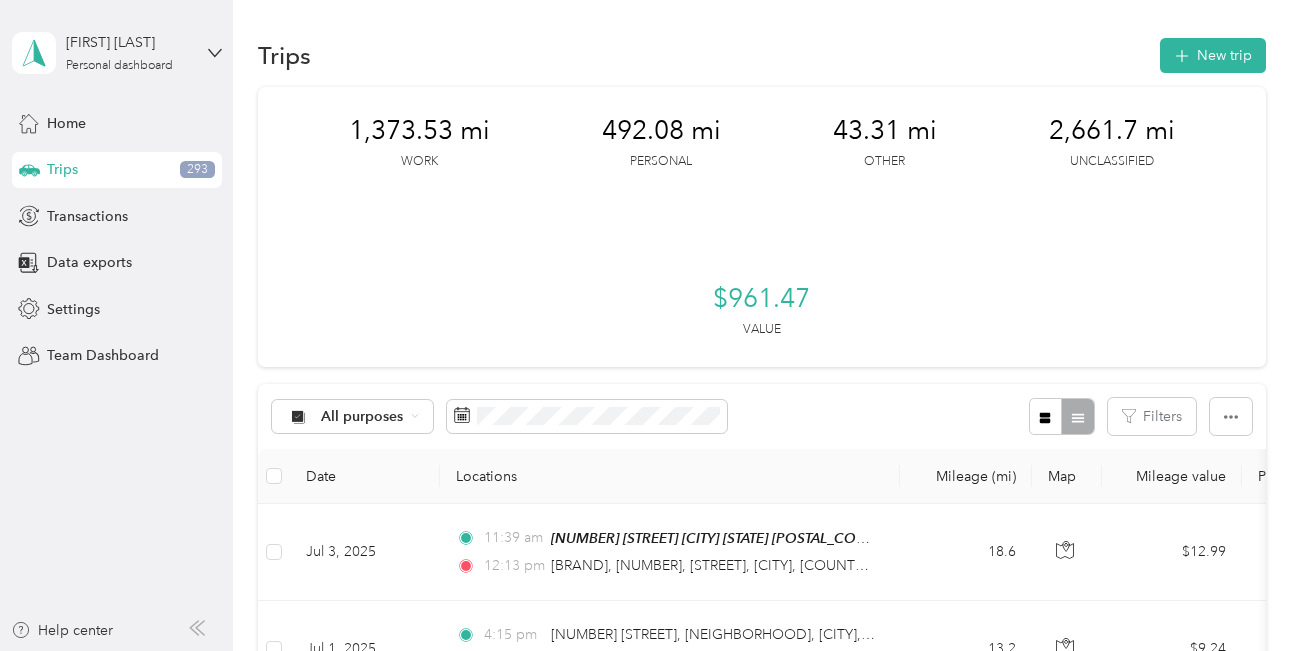 scroll, scrollTop: 0, scrollLeft: 0, axis: both 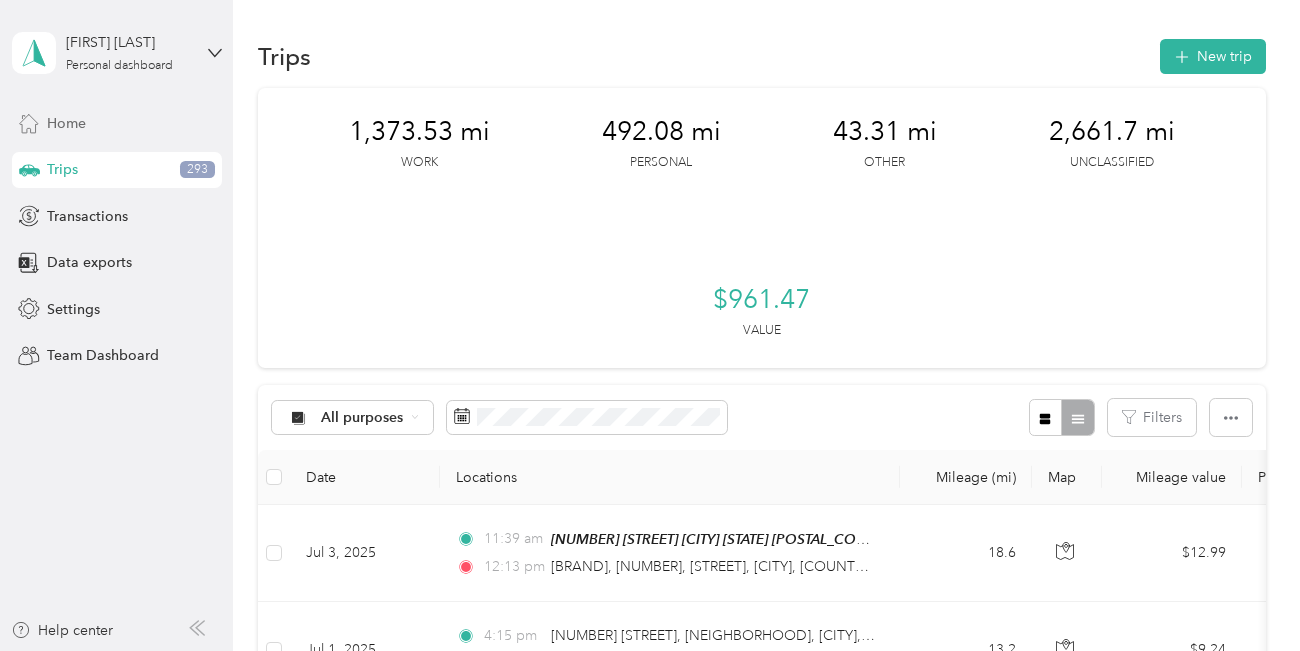 click on "Home" at bounding box center [66, 123] 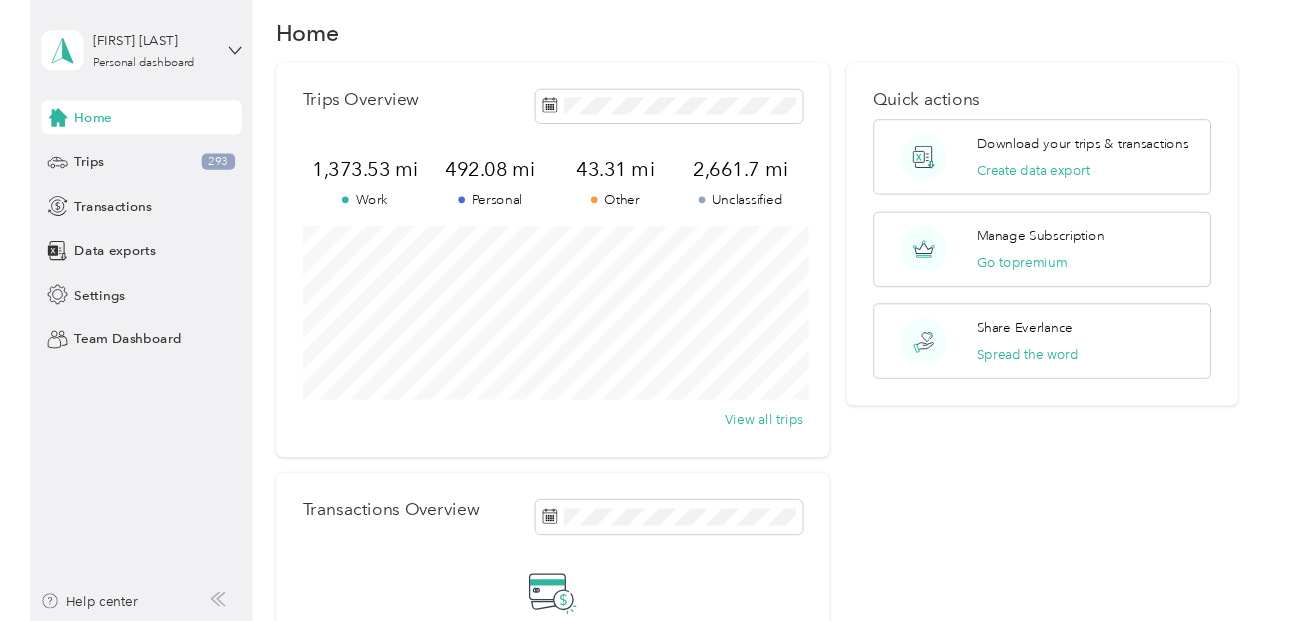 scroll, scrollTop: 0, scrollLeft: 0, axis: both 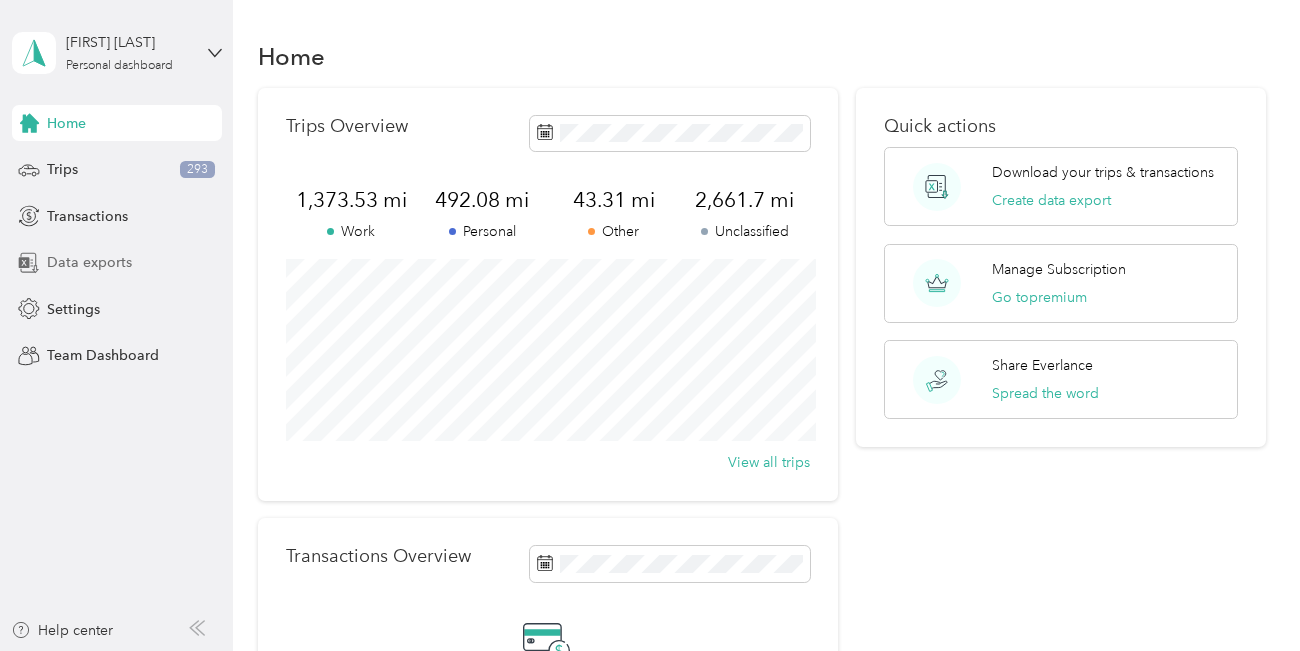 click on "Data exports" at bounding box center (89, 262) 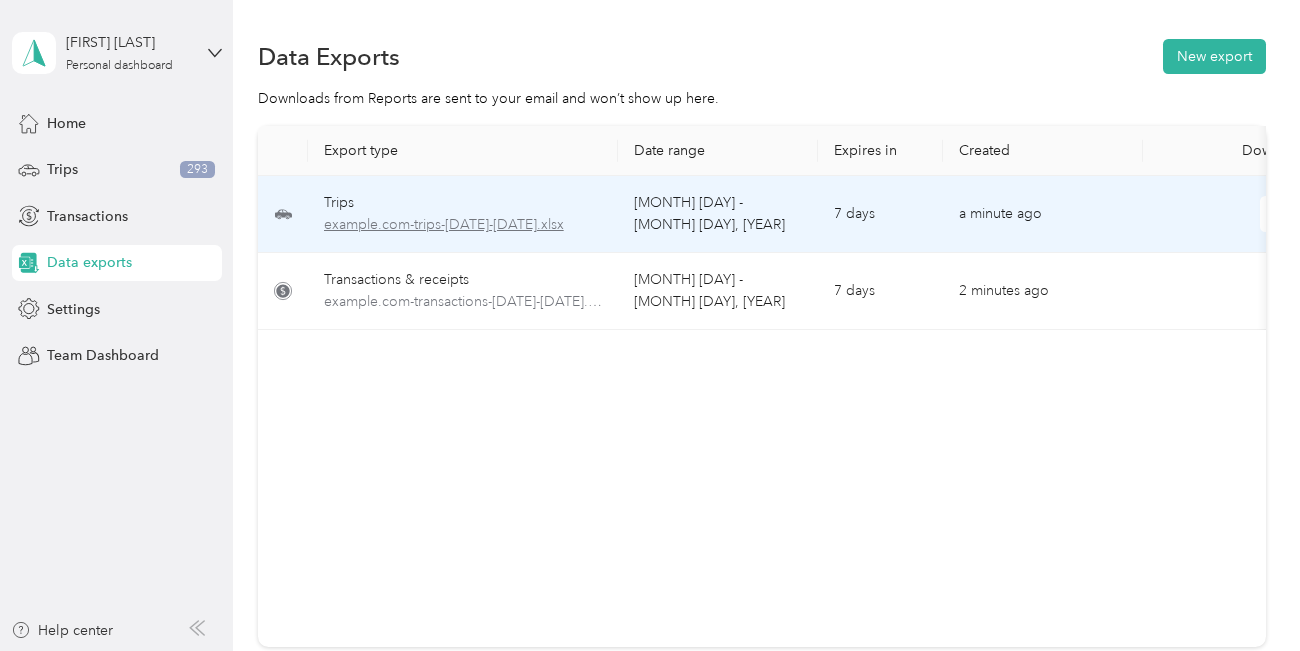 click on "example.com-trips-[DATE]-[DATE].xlsx" at bounding box center (463, 225) 